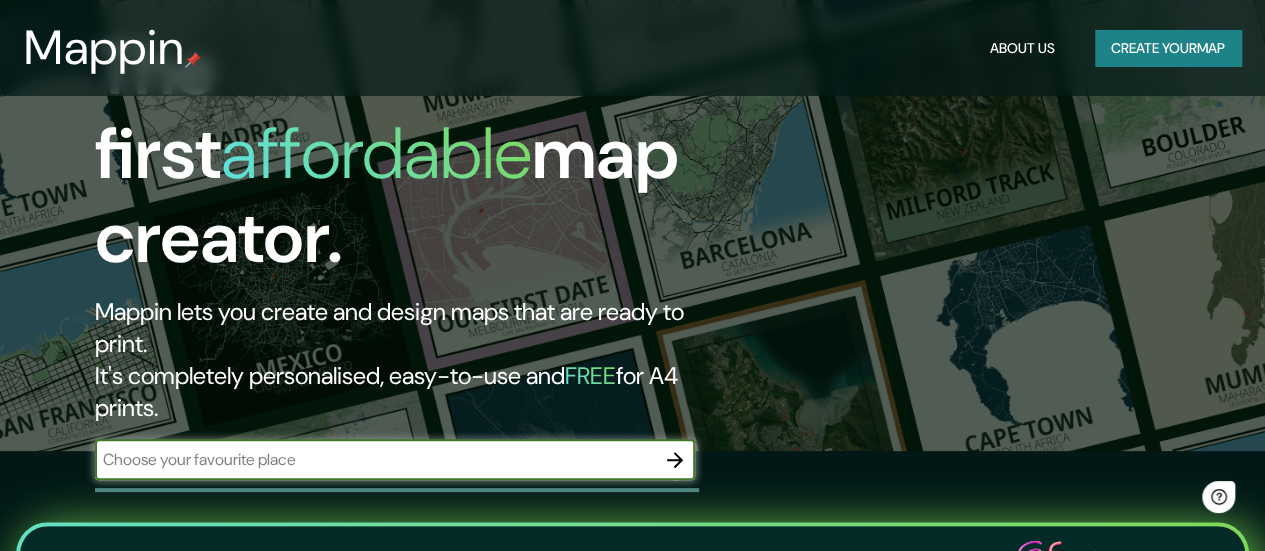 scroll, scrollTop: 0, scrollLeft: 0, axis: both 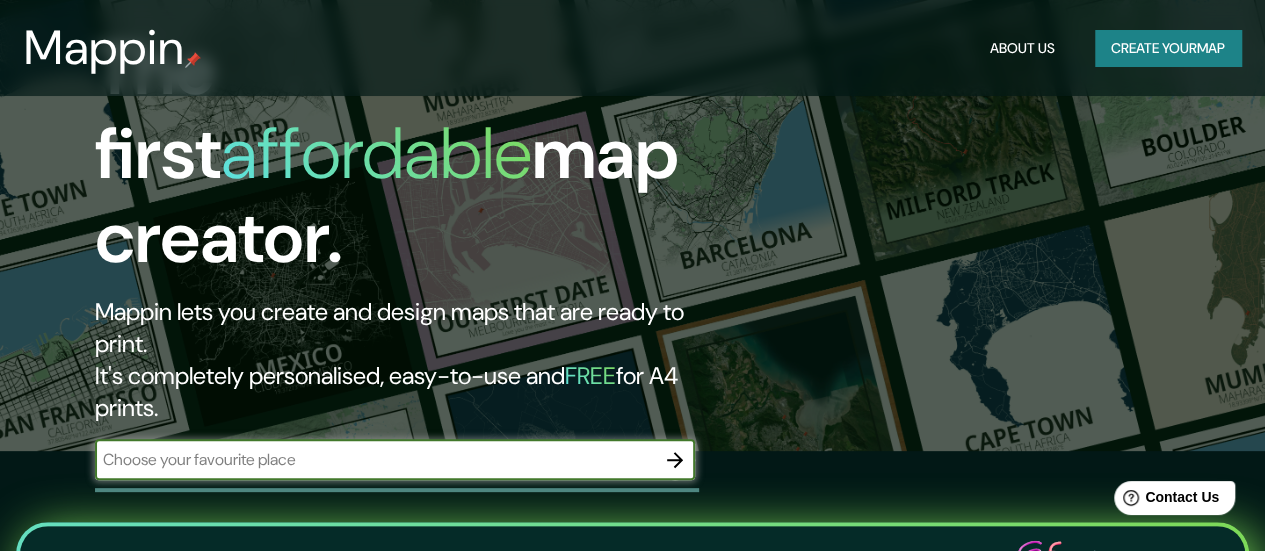 click at bounding box center [375, 459] 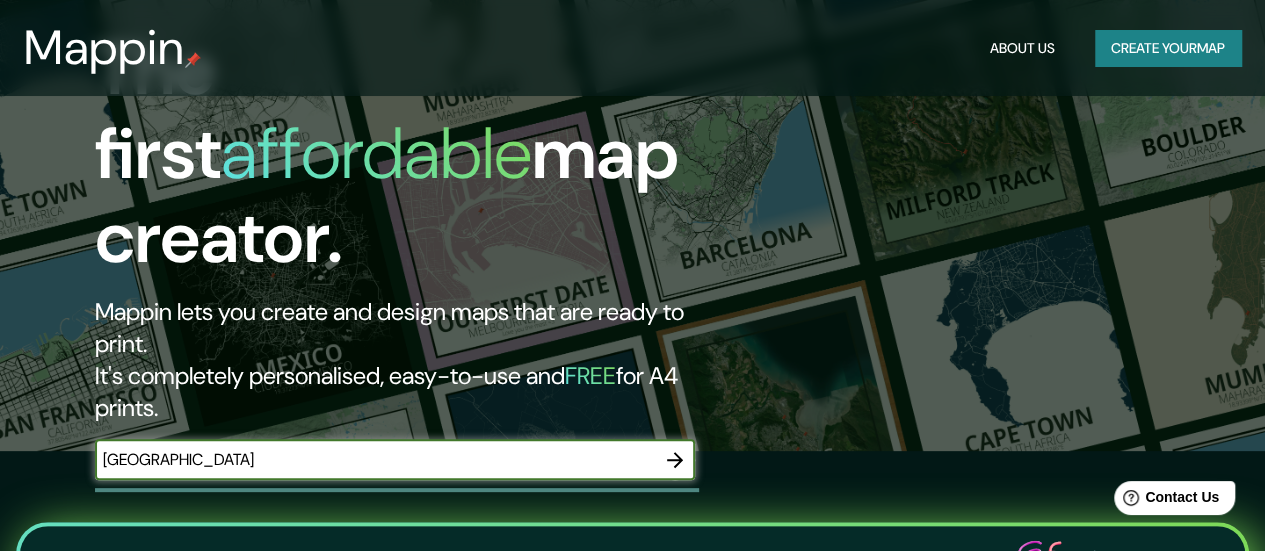 type on "[GEOGRAPHIC_DATA]" 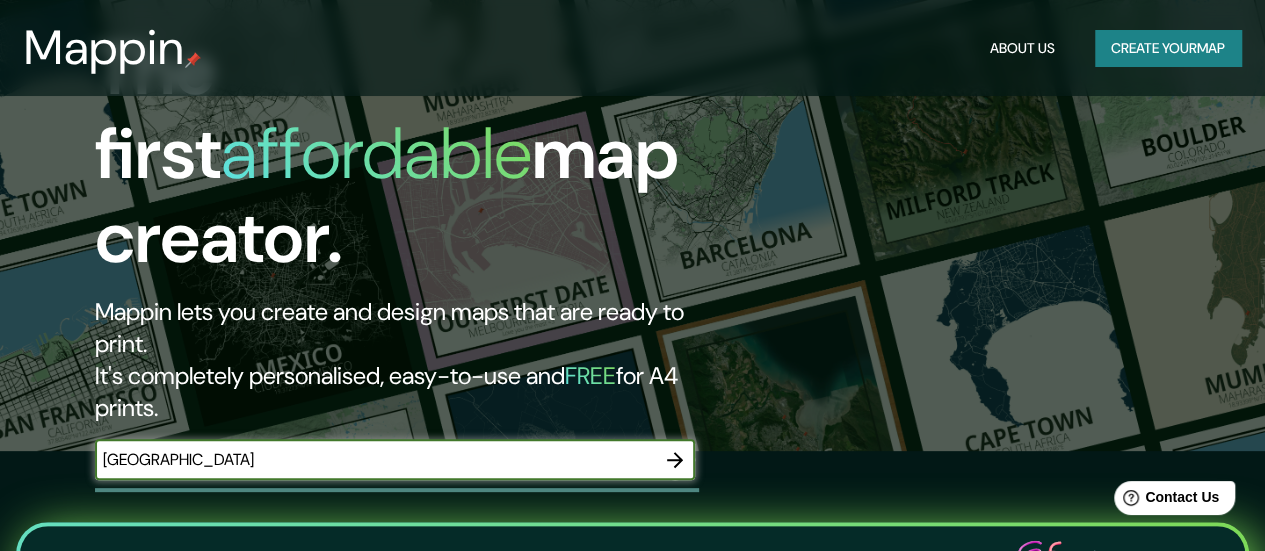 click 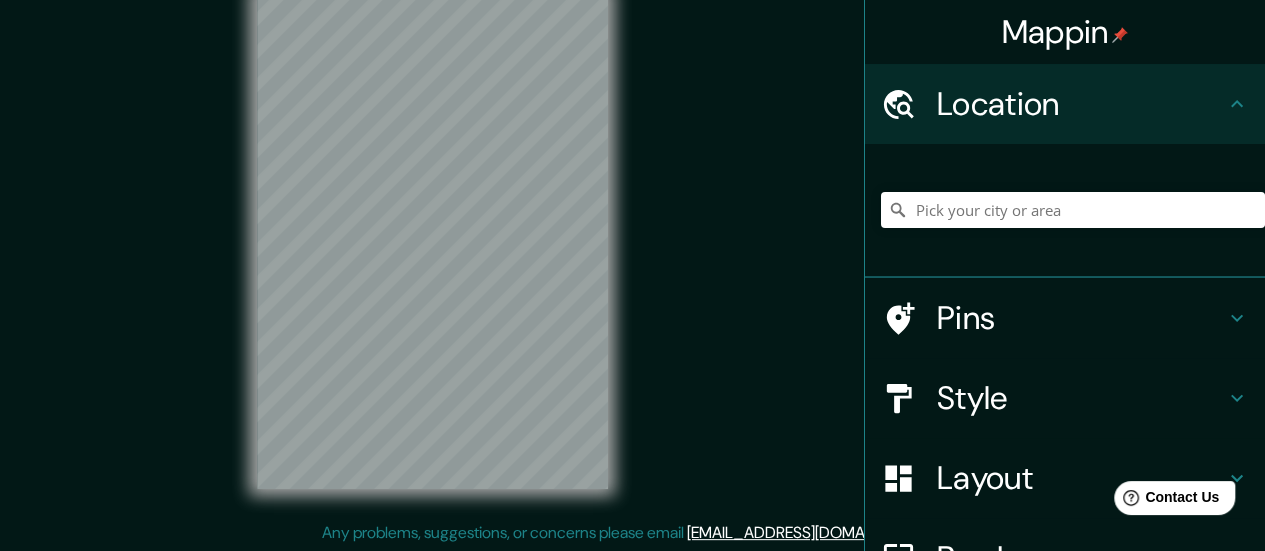 scroll, scrollTop: 0, scrollLeft: 0, axis: both 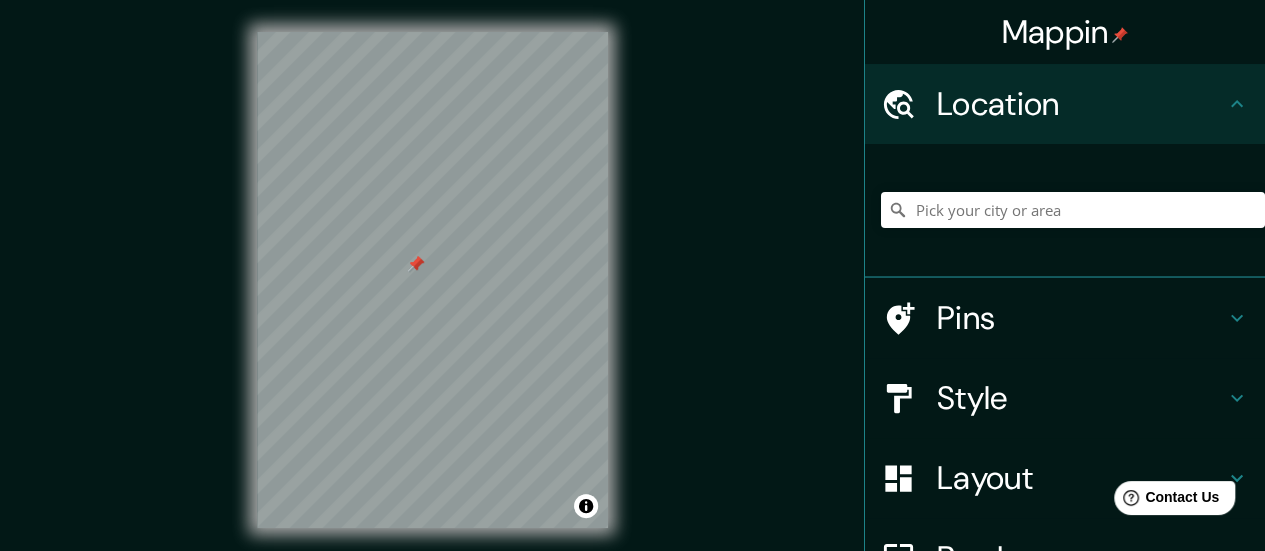 click on "Mappin Location Pins Style Layout Border Choose a border.  Hint : you can make layers of the frame opaque to create some cool effects. None Simple Transparent Fancy Size A4 single Create your map © Mapbox   © OpenStreetMap   Improve this map Any problems, suggestions, or concerns please email    help@mappin.pro . . ." at bounding box center (632, 296) 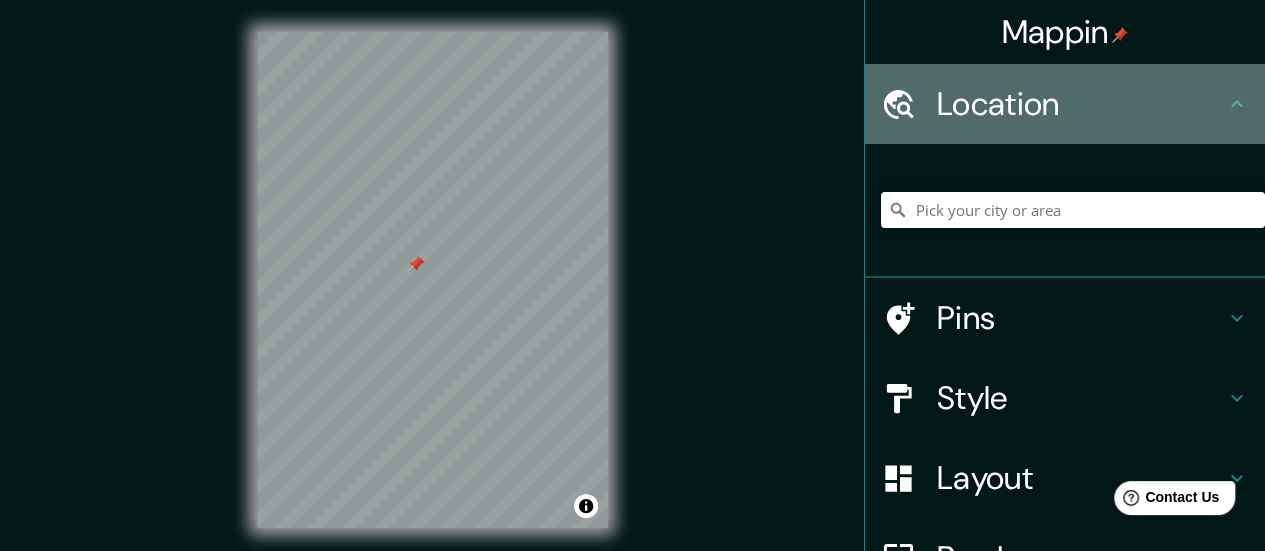 click on "Location" at bounding box center (1081, 104) 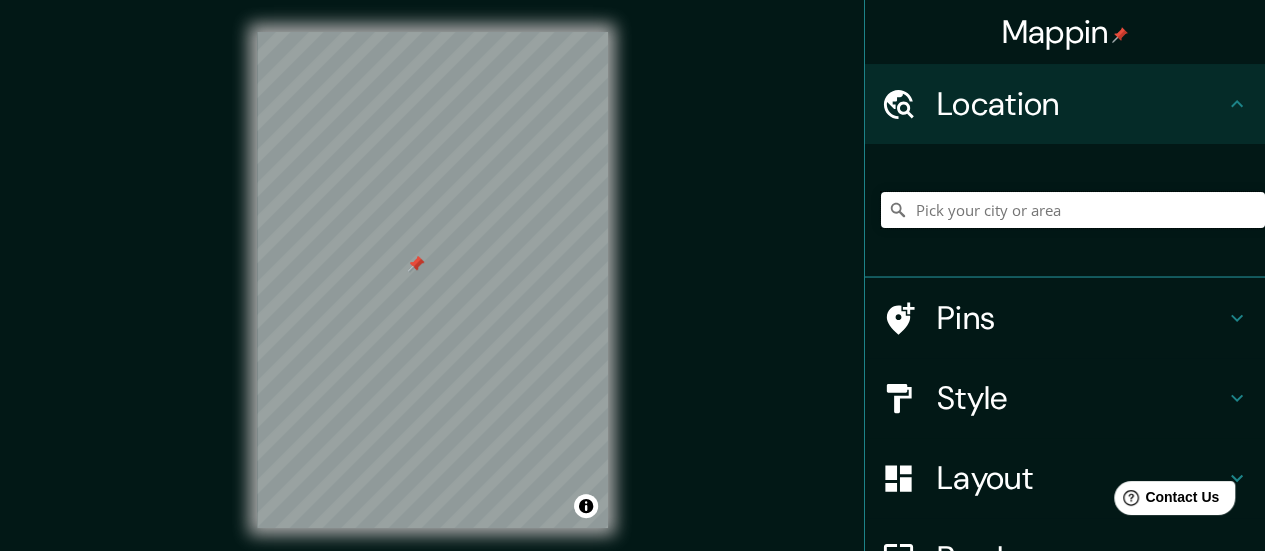 click at bounding box center [1073, 210] 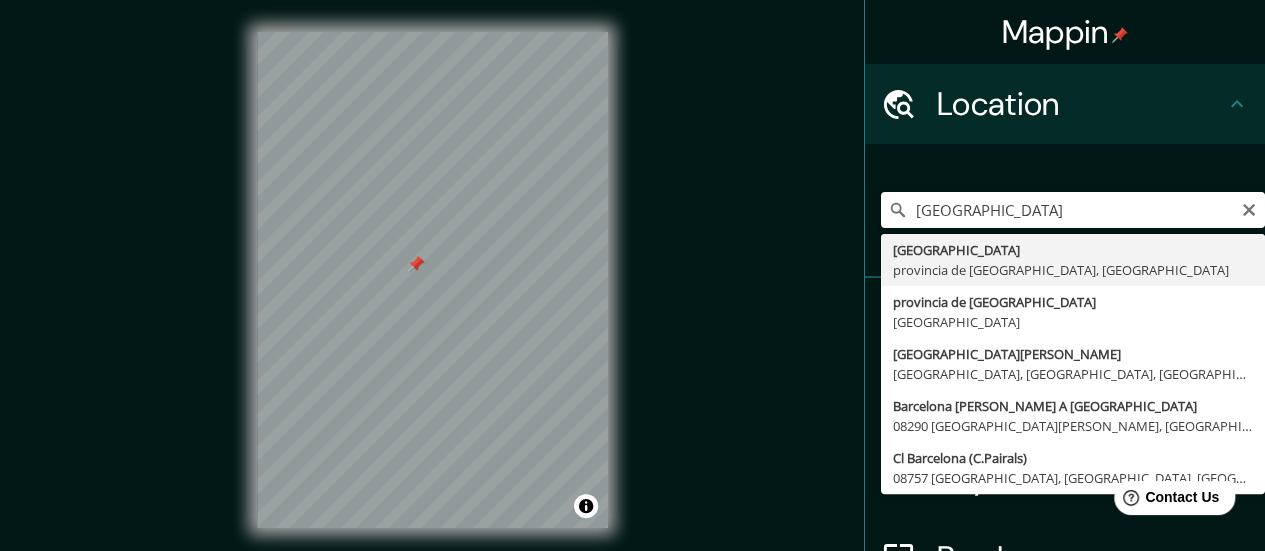 type on "Barcelona, provincia de Barcelona, España" 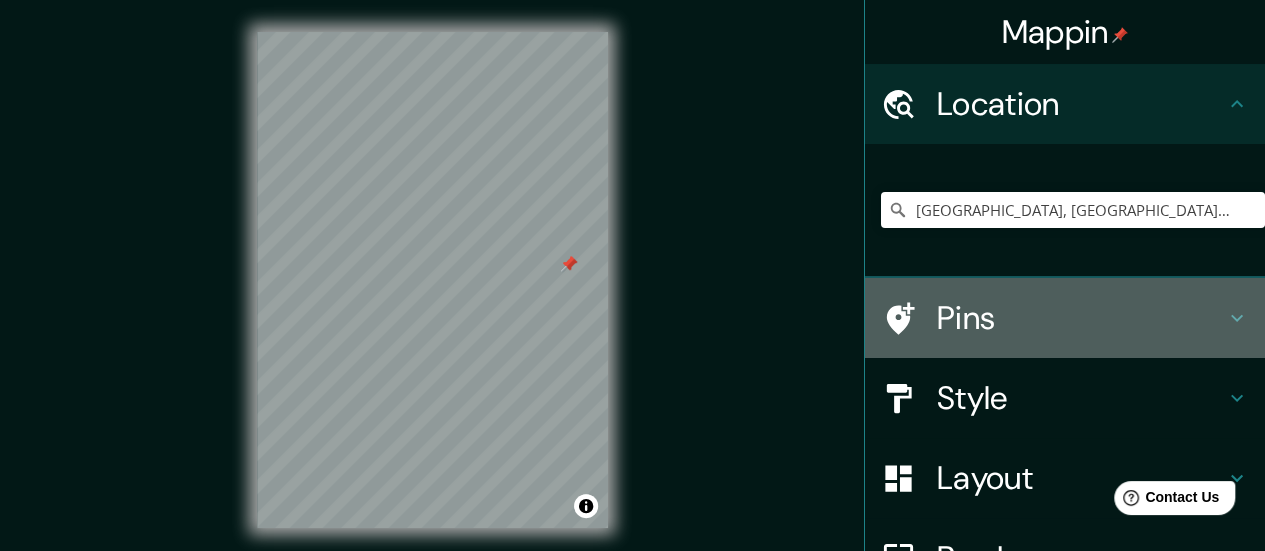 click on "Pins" at bounding box center (1081, 318) 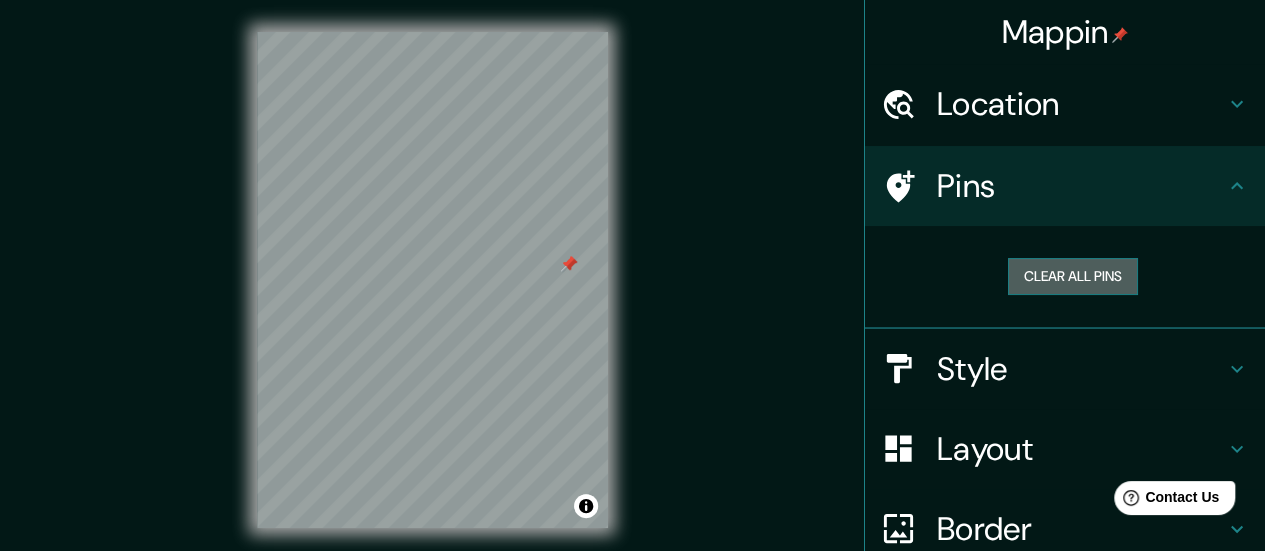 click on "Clear all pins" at bounding box center [1073, 276] 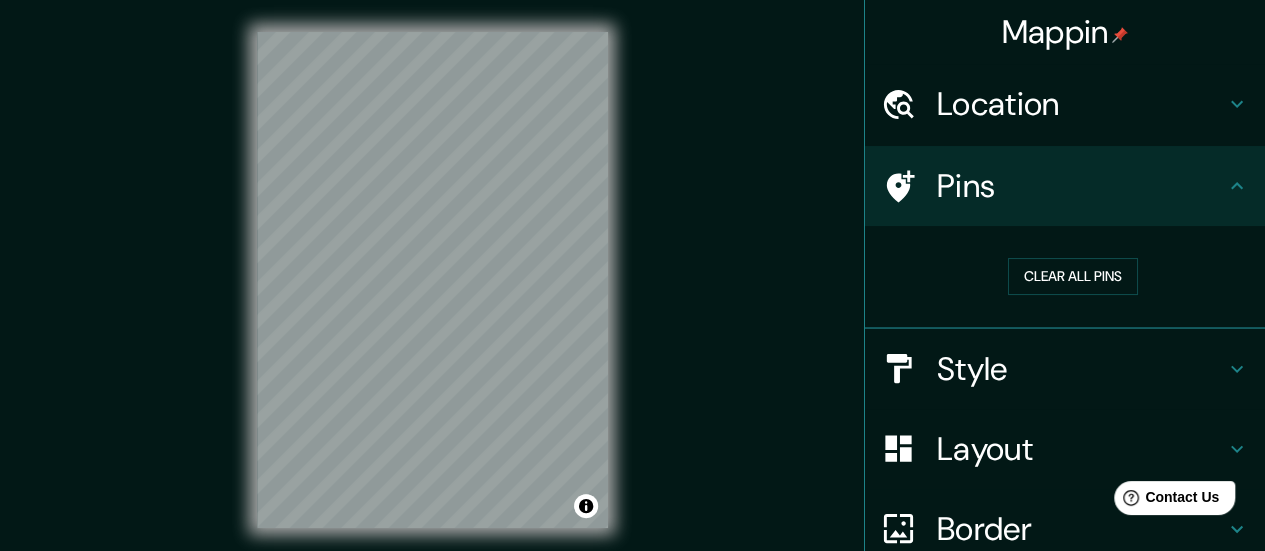 click on "Mappin Location Barcelona, provincia de Barcelona, España Pins Clear all pins Style Layout Border Choose a border.  Hint : you can make layers of the frame opaque to create some cool effects. None Simple Transparent Fancy Size A4 single Zoom level too high - zoom in more Create your map © Mapbox   © OpenStreetMap   Improve this map Any problems, suggestions, or concerns please email    help@mappin.pro . . ." at bounding box center (632, 296) 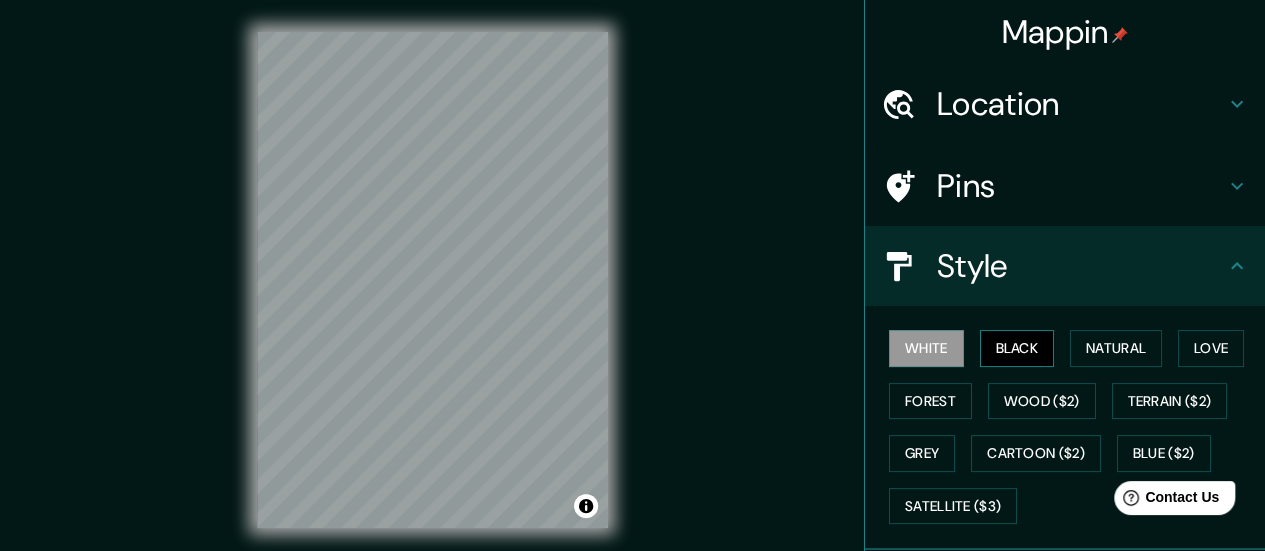 click on "Black" at bounding box center (1017, 348) 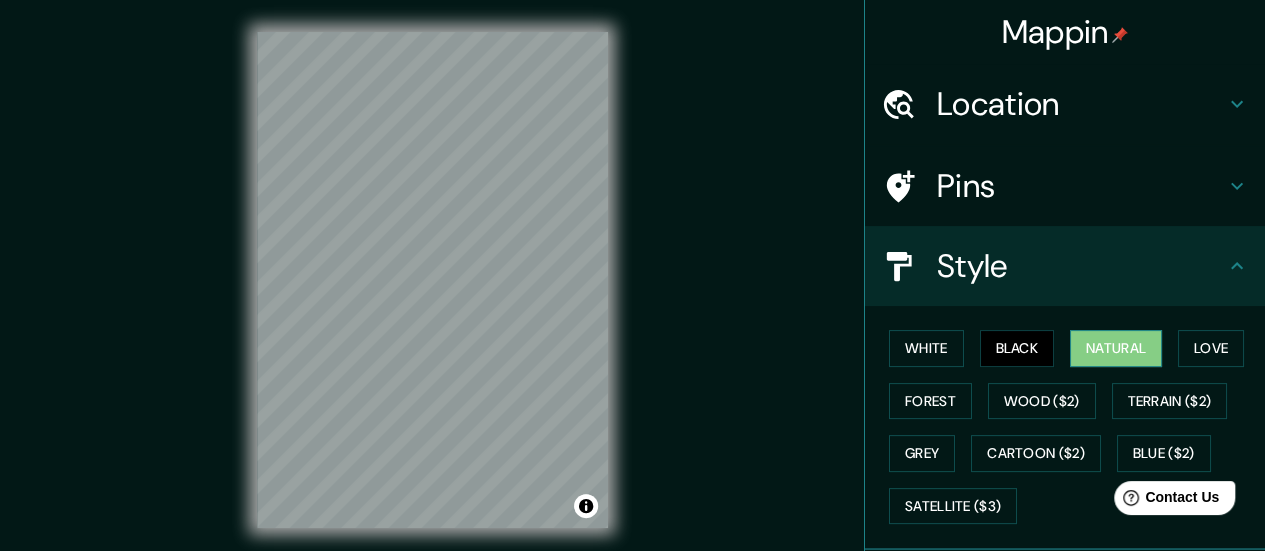 click on "Natural" at bounding box center (1116, 348) 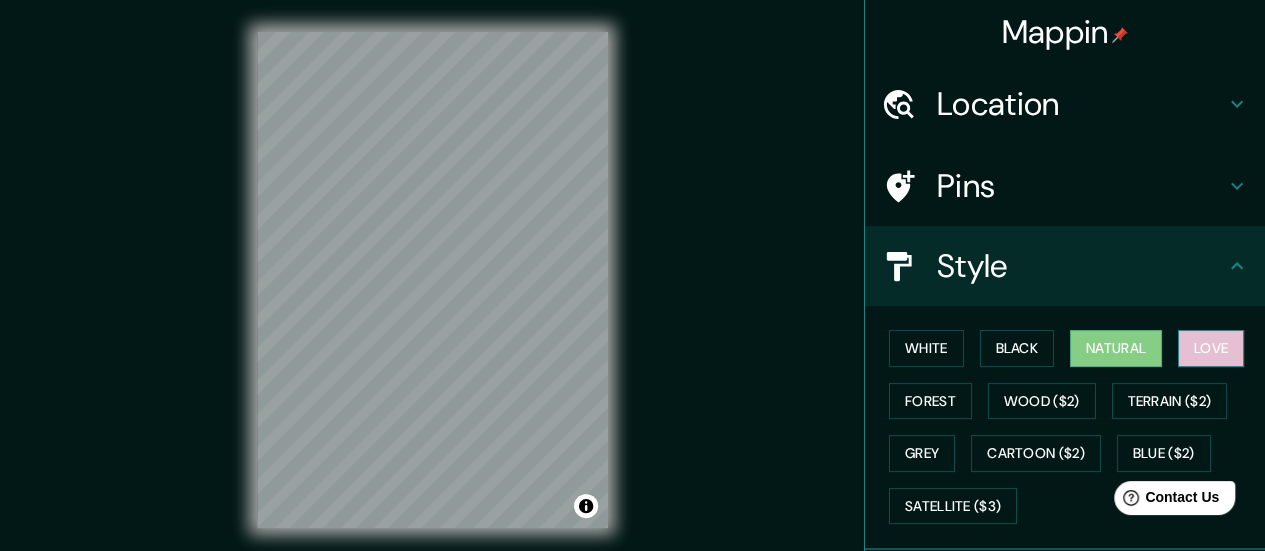 click on "Love" at bounding box center [1211, 348] 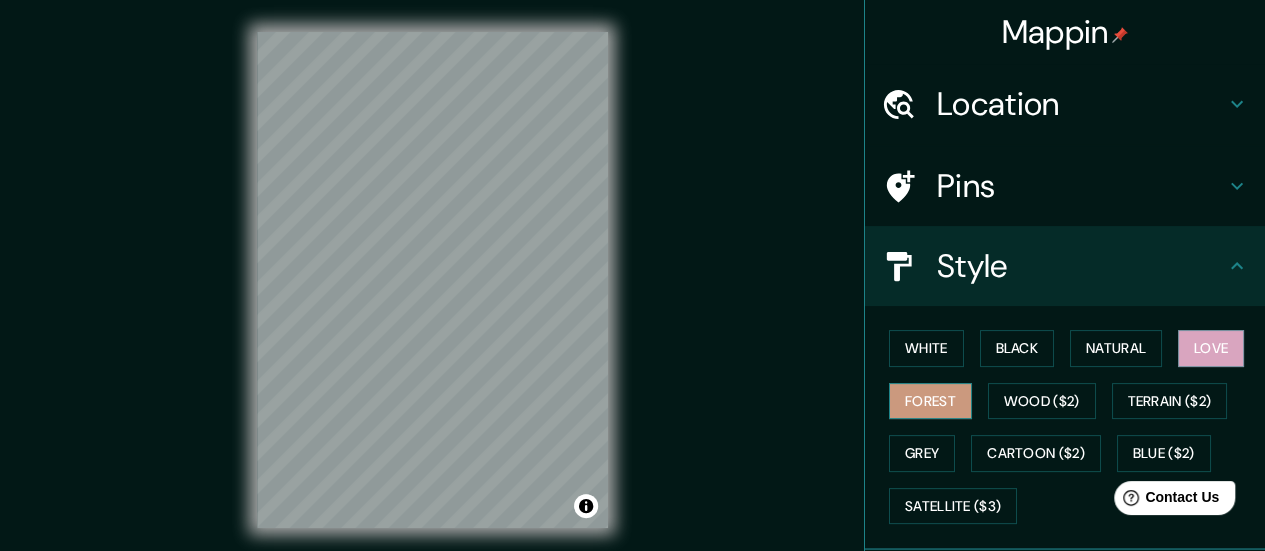 click on "Forest" at bounding box center (930, 401) 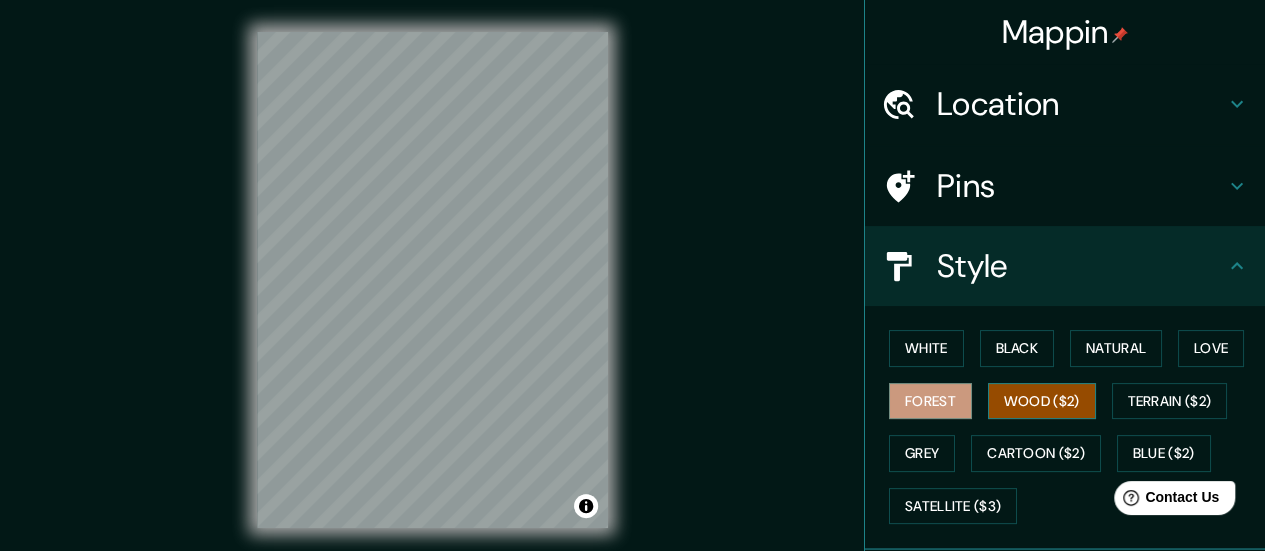 click on "Wood ($2)" at bounding box center [1042, 401] 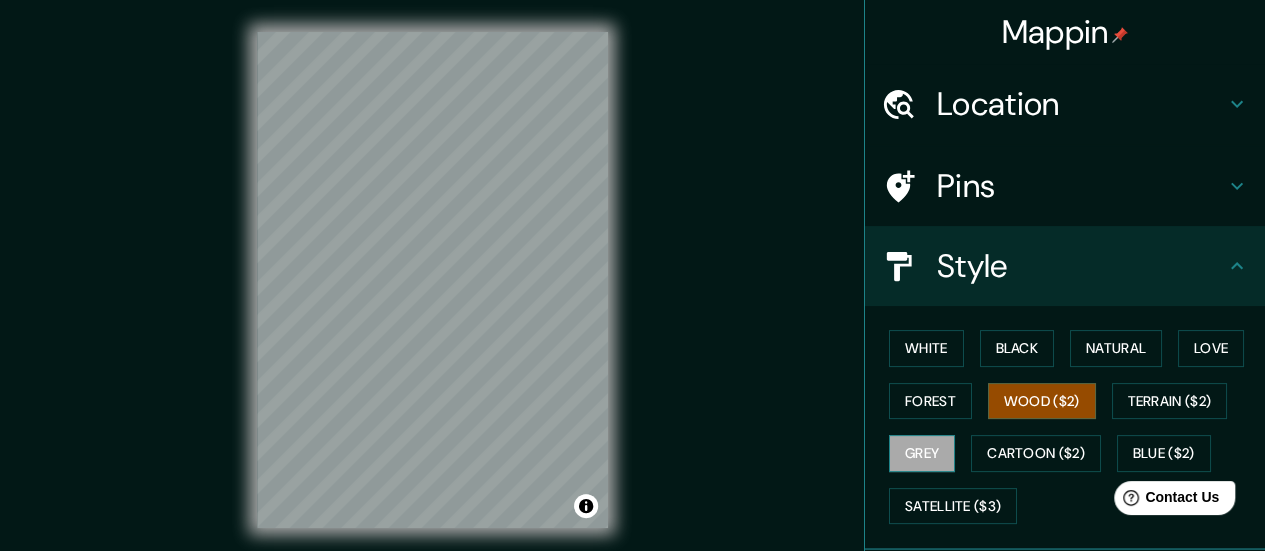 click on "Grey" at bounding box center [922, 453] 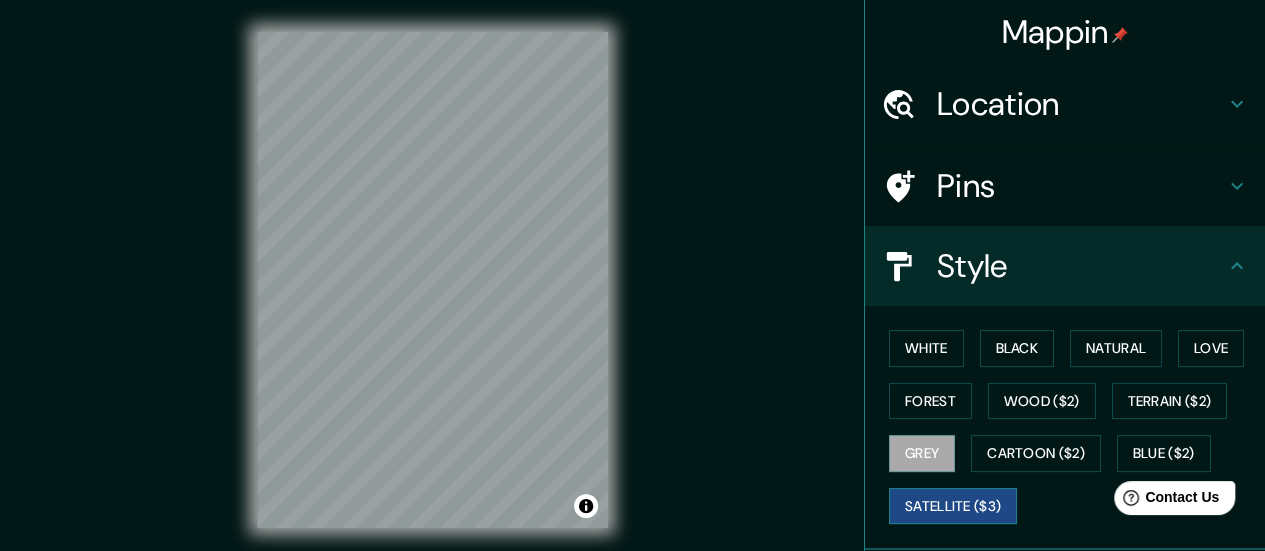 click on "Satellite ($3)" at bounding box center [953, 506] 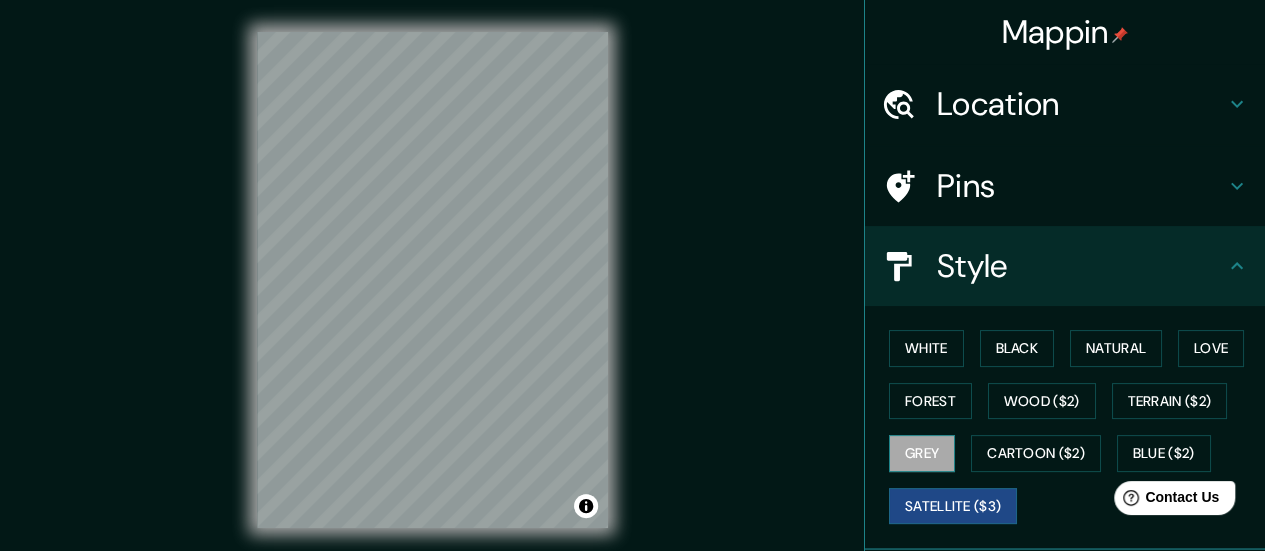 click on "Grey" at bounding box center (922, 453) 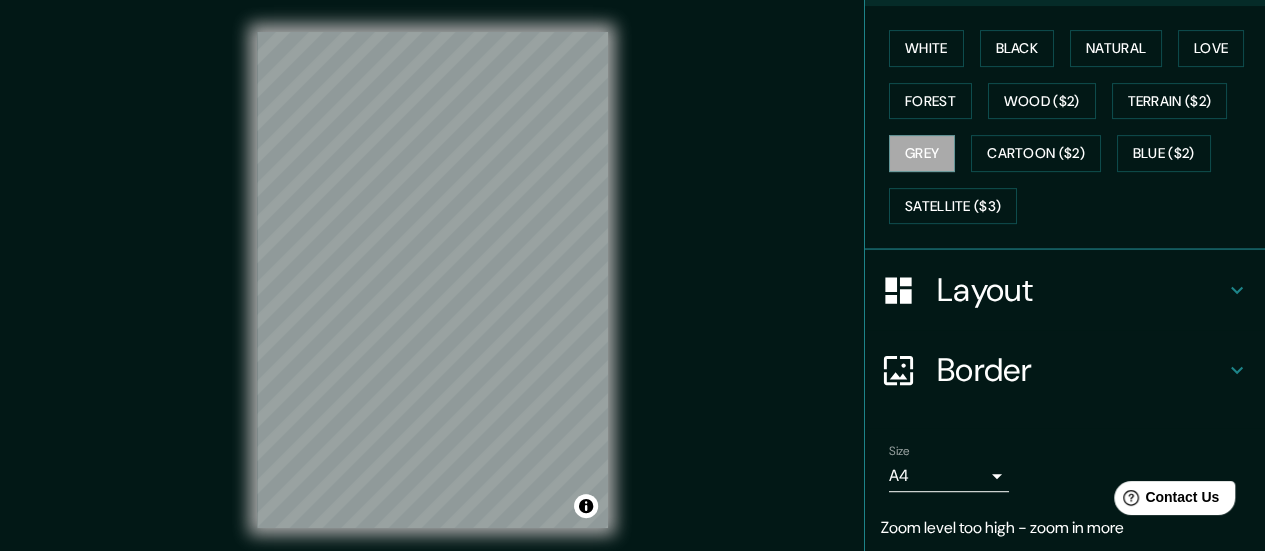 click on "Layout" at bounding box center (1081, 290) 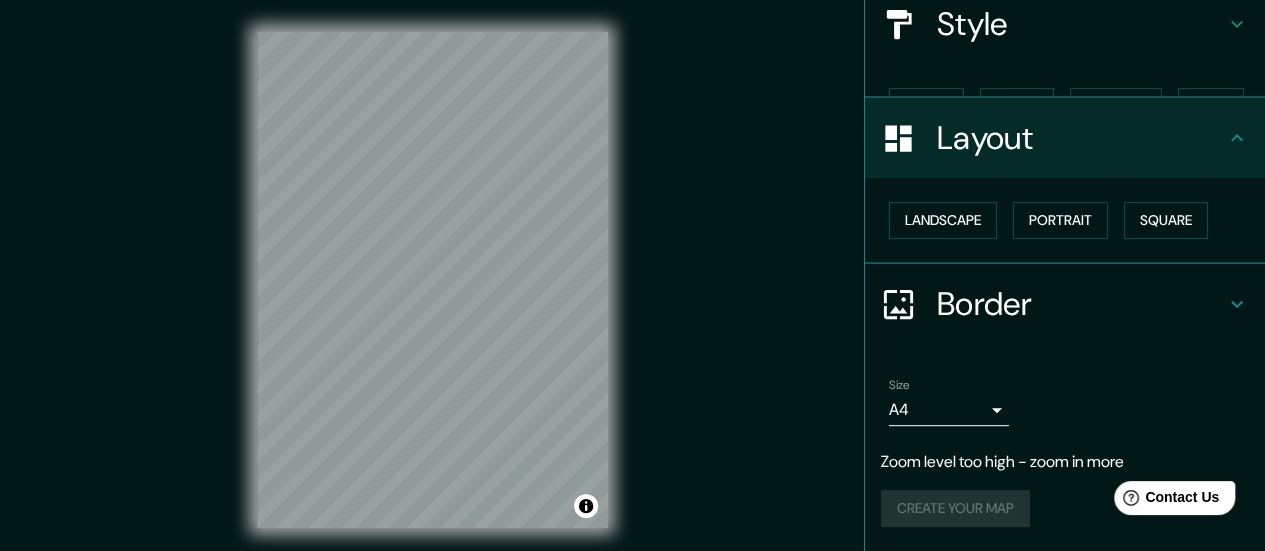 scroll, scrollTop: 206, scrollLeft: 0, axis: vertical 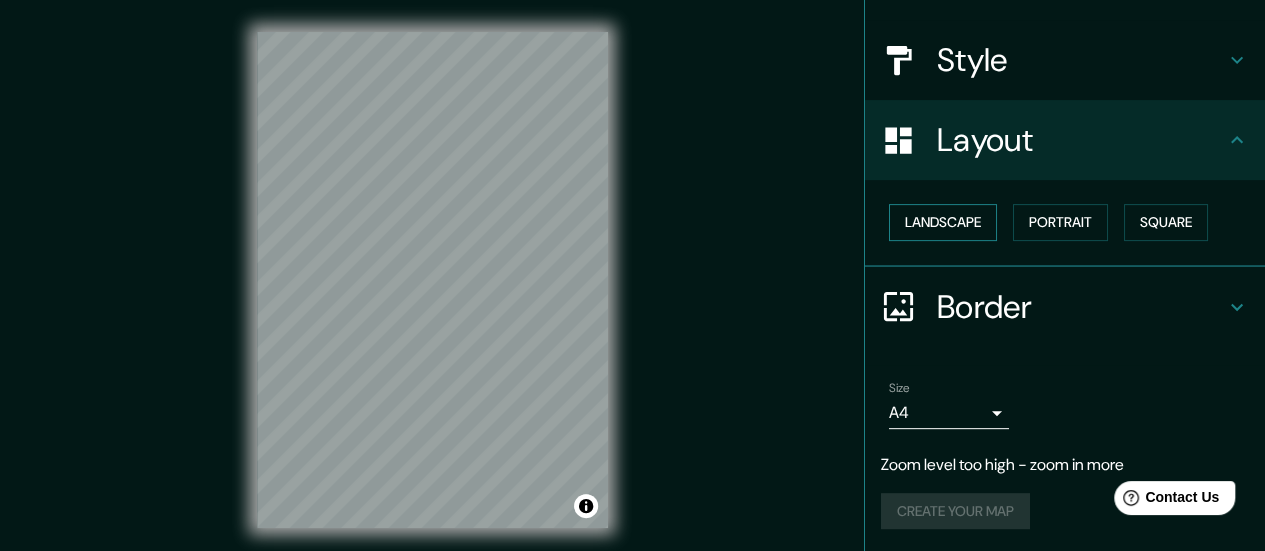 click on "Landscape" at bounding box center [943, 222] 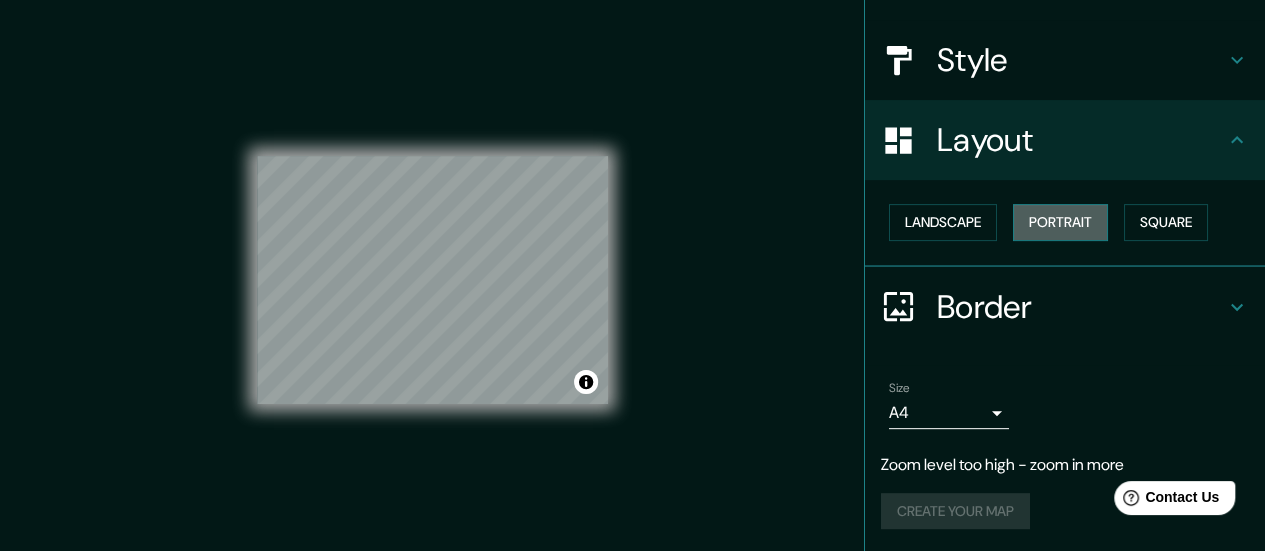 click on "Portrait" at bounding box center [1060, 222] 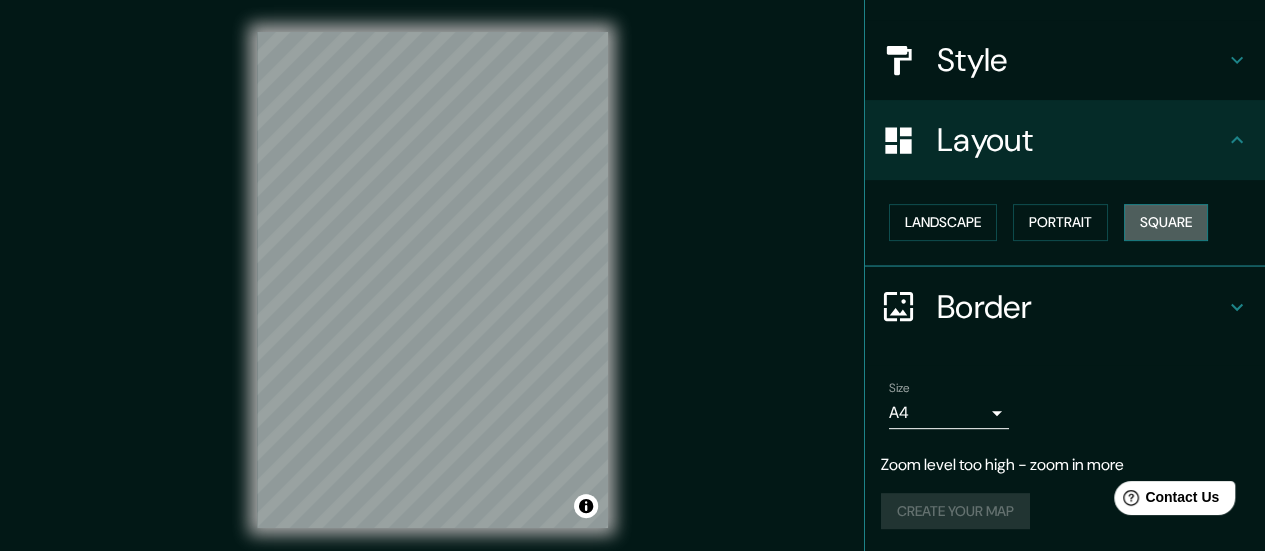 click on "Square" at bounding box center (1166, 222) 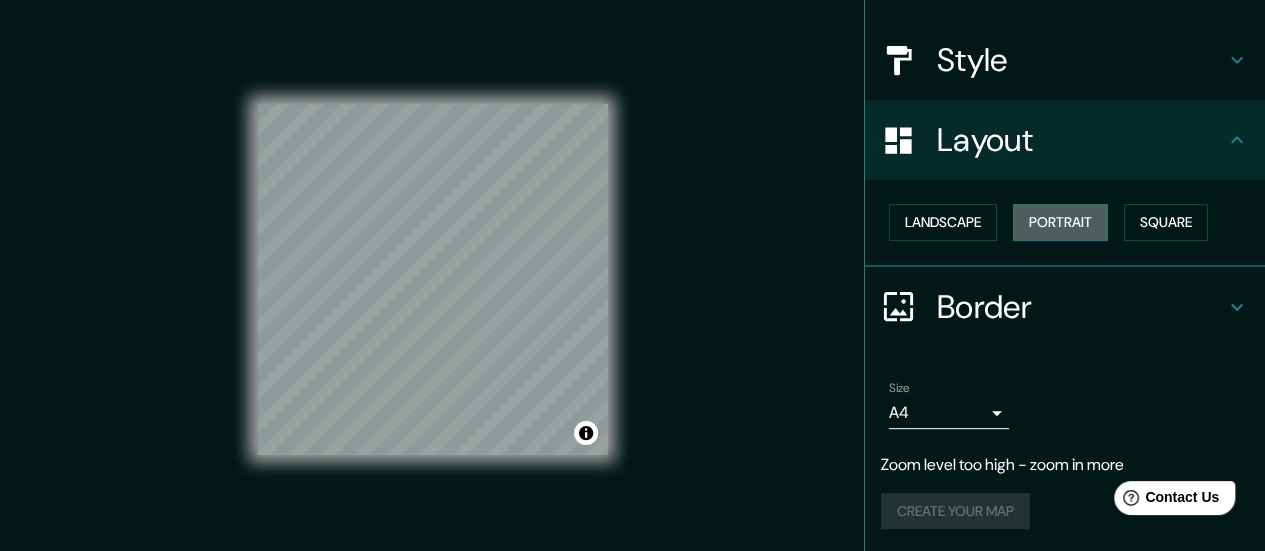 click on "Portrait" at bounding box center [1060, 222] 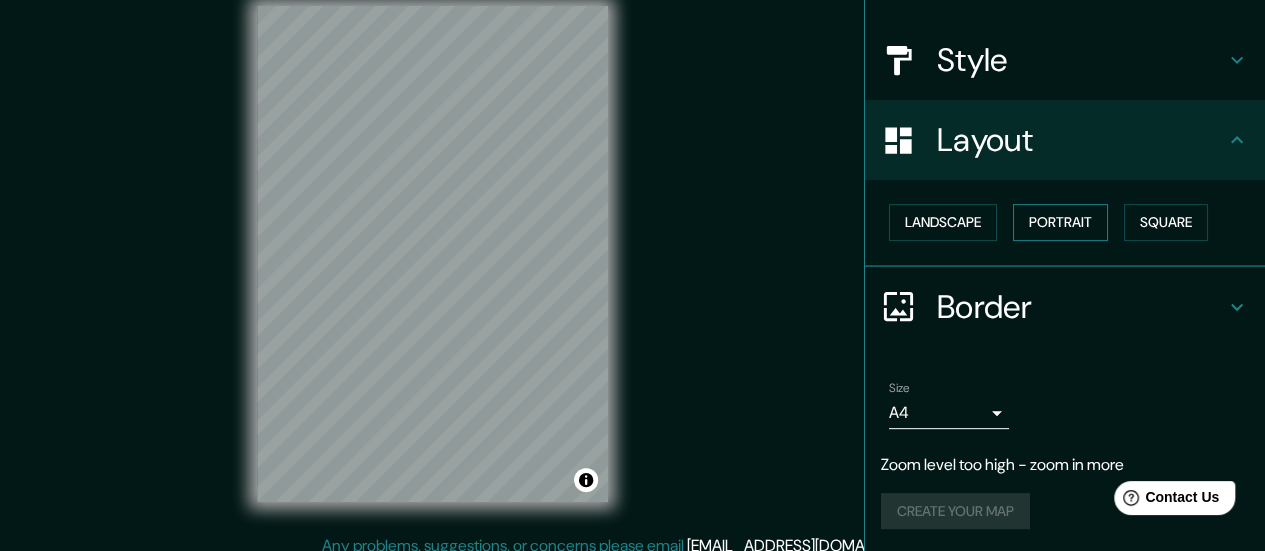 scroll, scrollTop: 40, scrollLeft: 0, axis: vertical 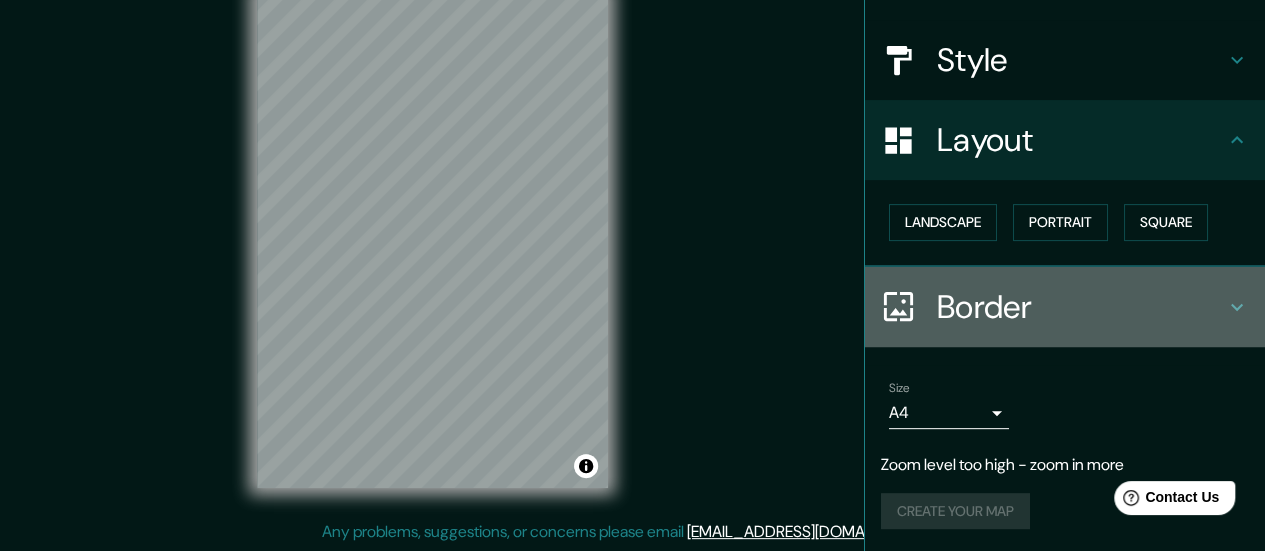 click on "Border" at bounding box center (1081, 307) 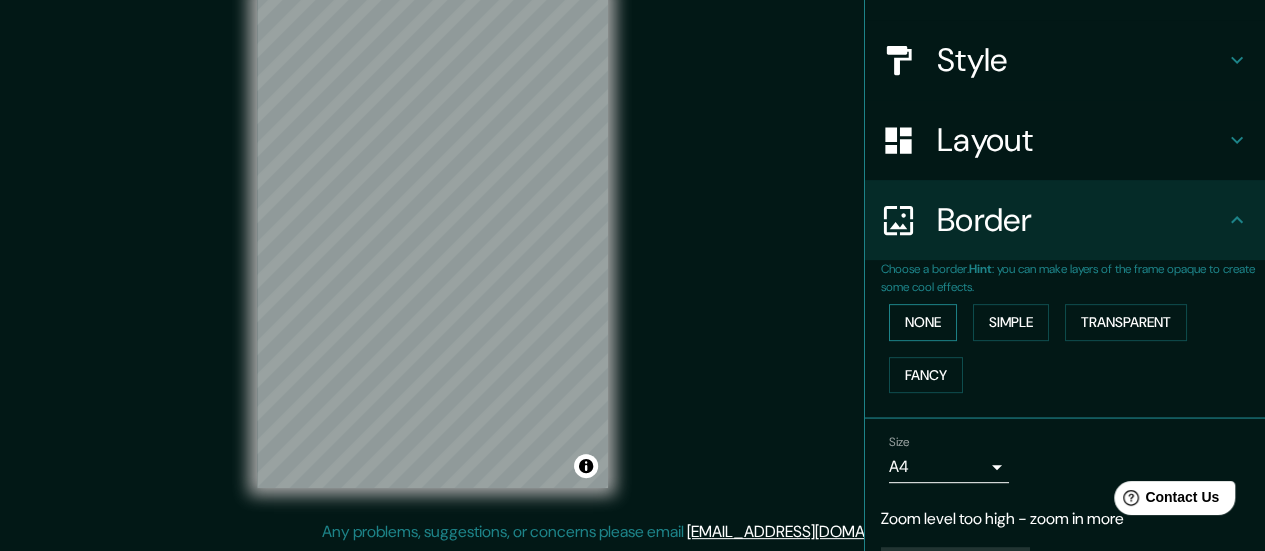 click on "None" at bounding box center [923, 322] 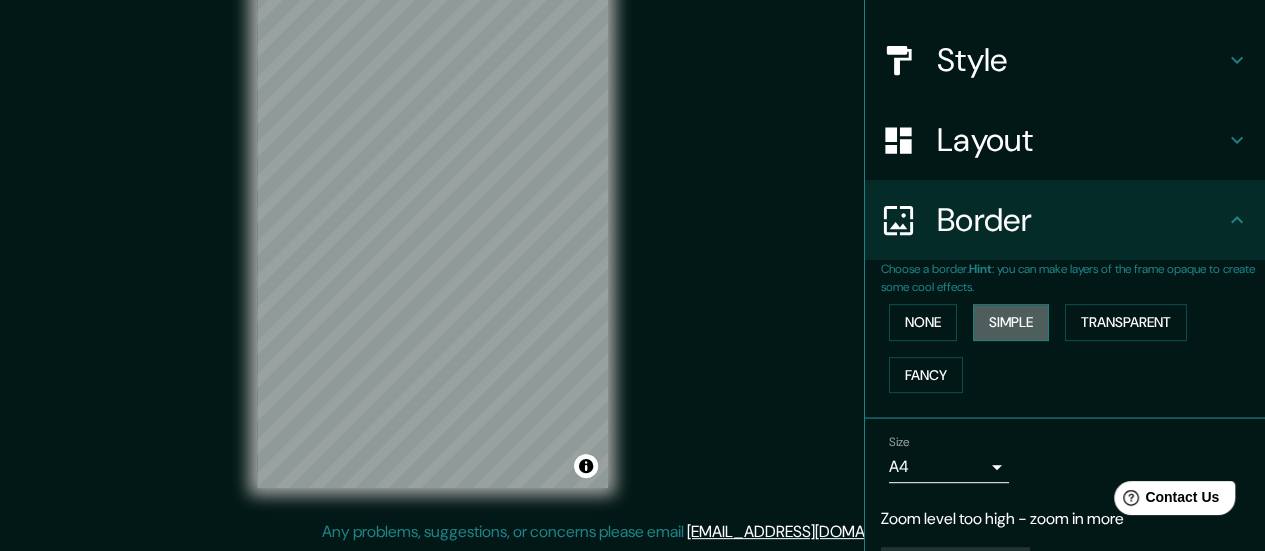 click on "Simple" at bounding box center (1011, 322) 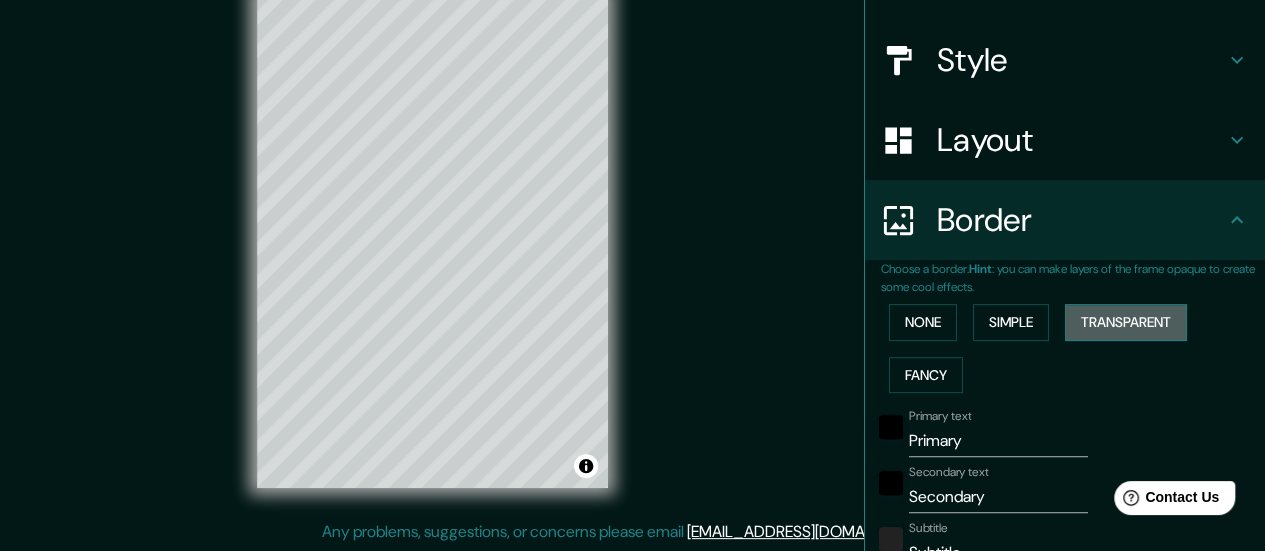click on "Transparent" at bounding box center [1126, 322] 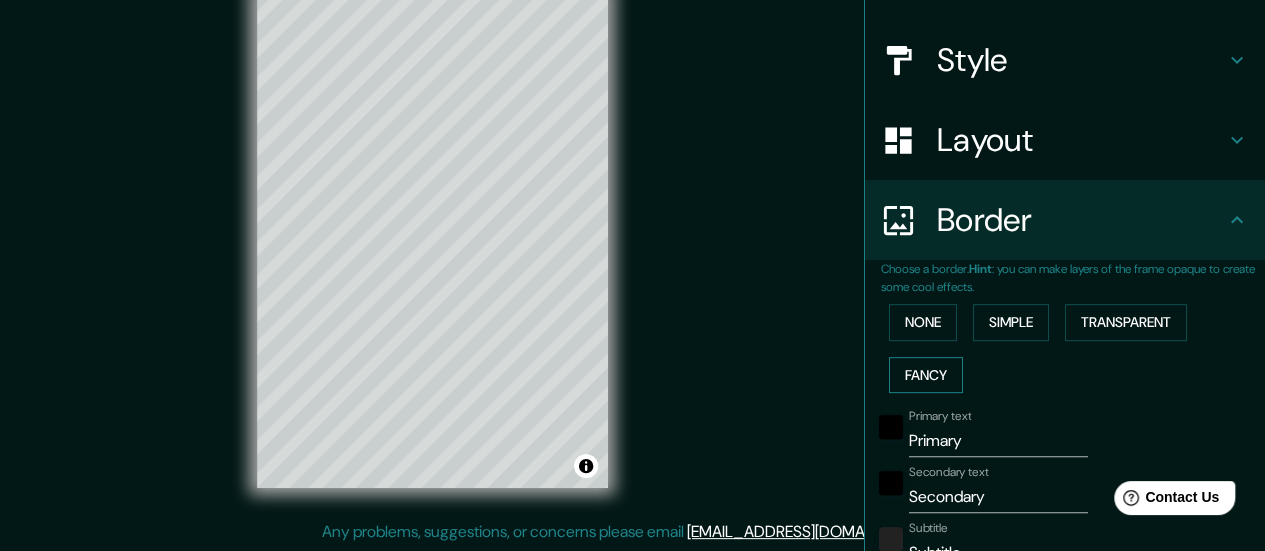 click on "Fancy" at bounding box center [926, 375] 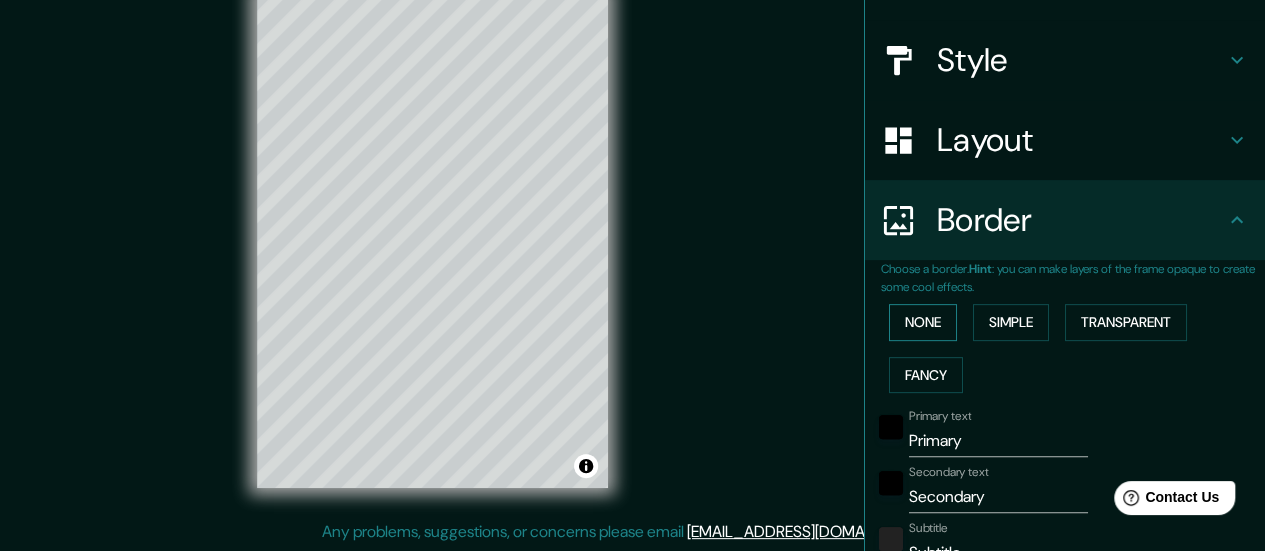click on "None" at bounding box center [923, 322] 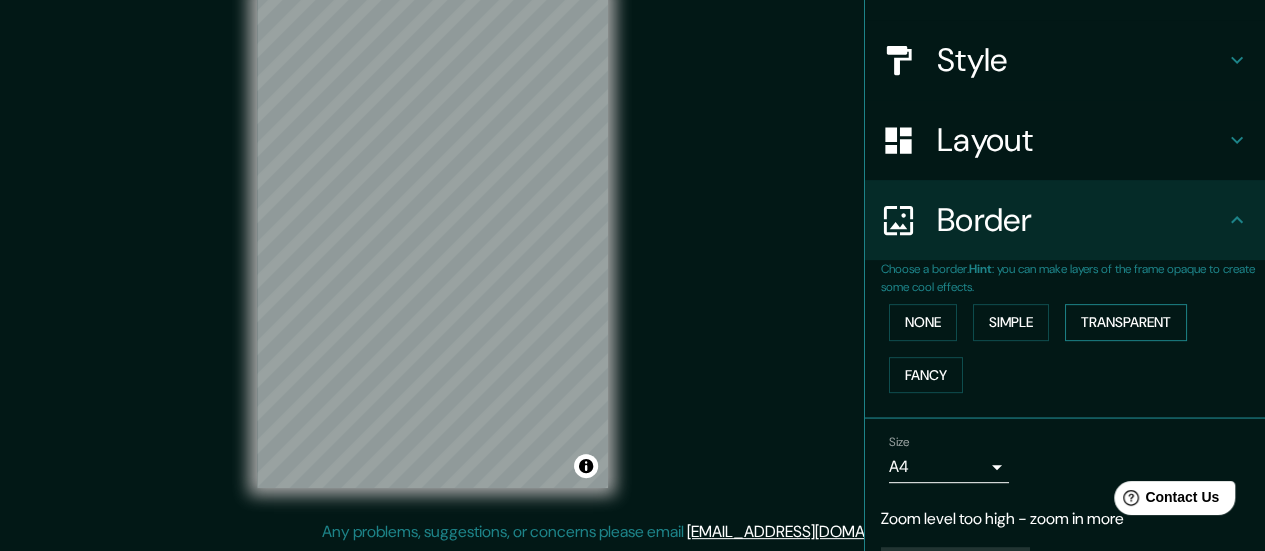 scroll, scrollTop: 260, scrollLeft: 0, axis: vertical 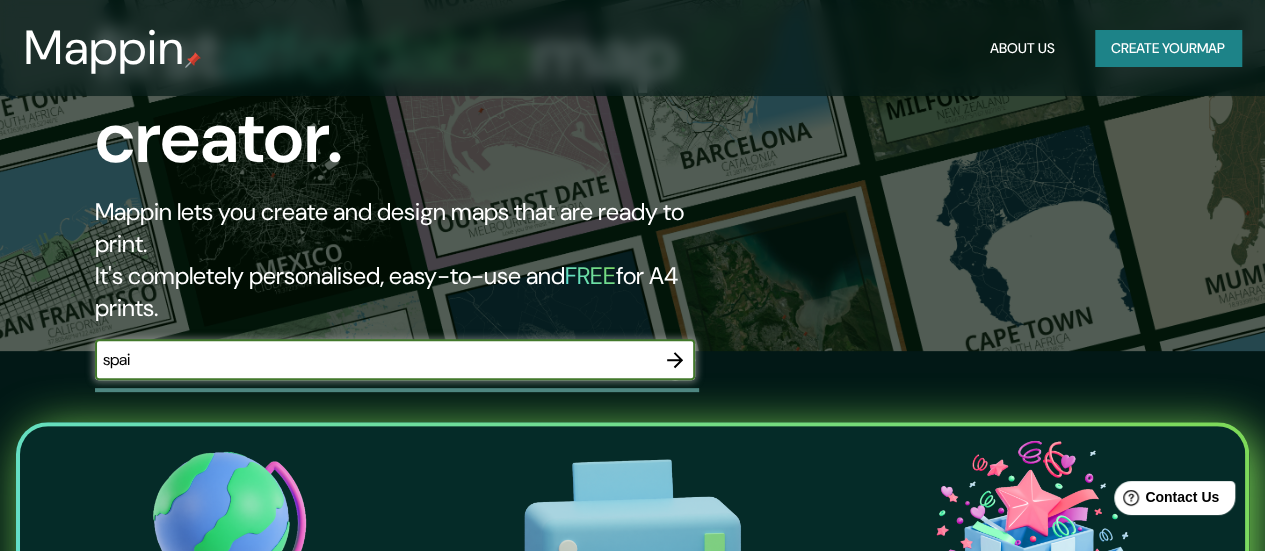 type on "[GEOGRAPHIC_DATA]" 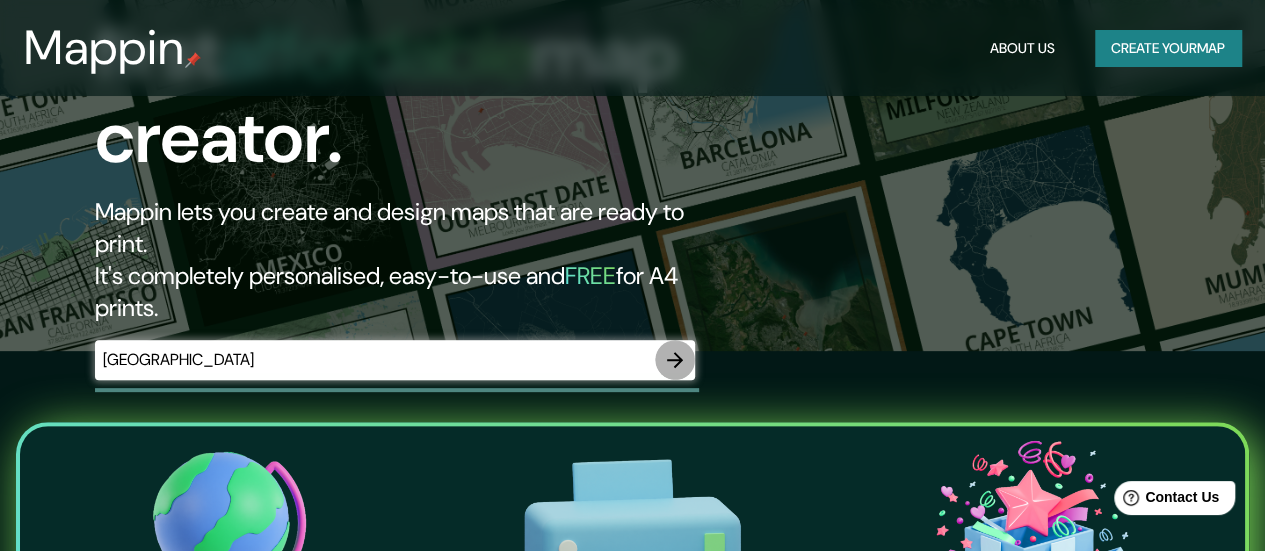 click 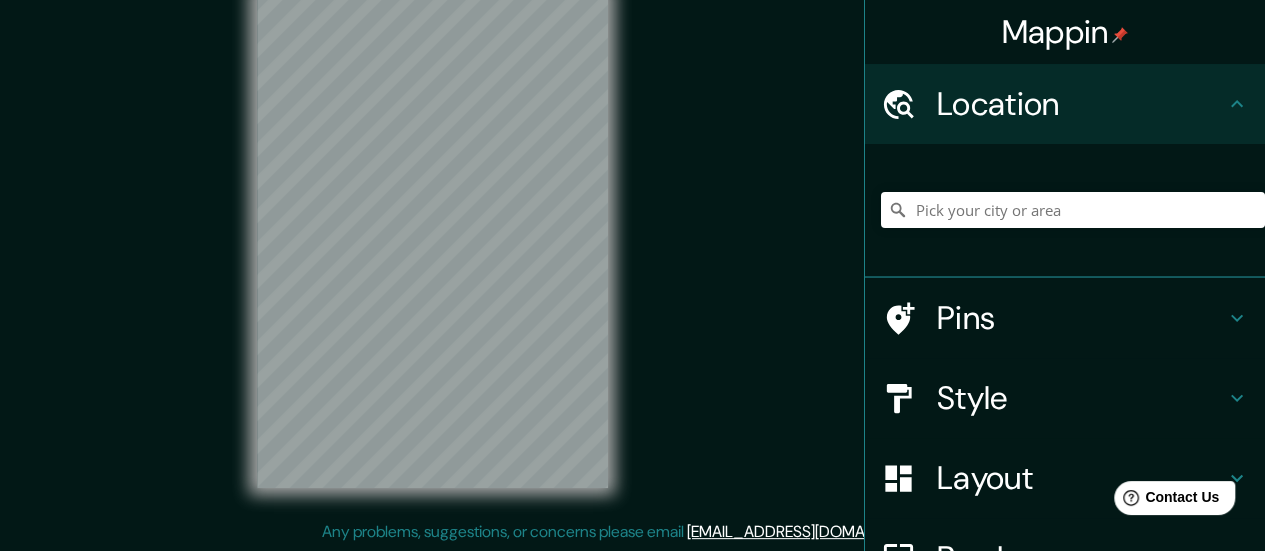 scroll, scrollTop: 0, scrollLeft: 0, axis: both 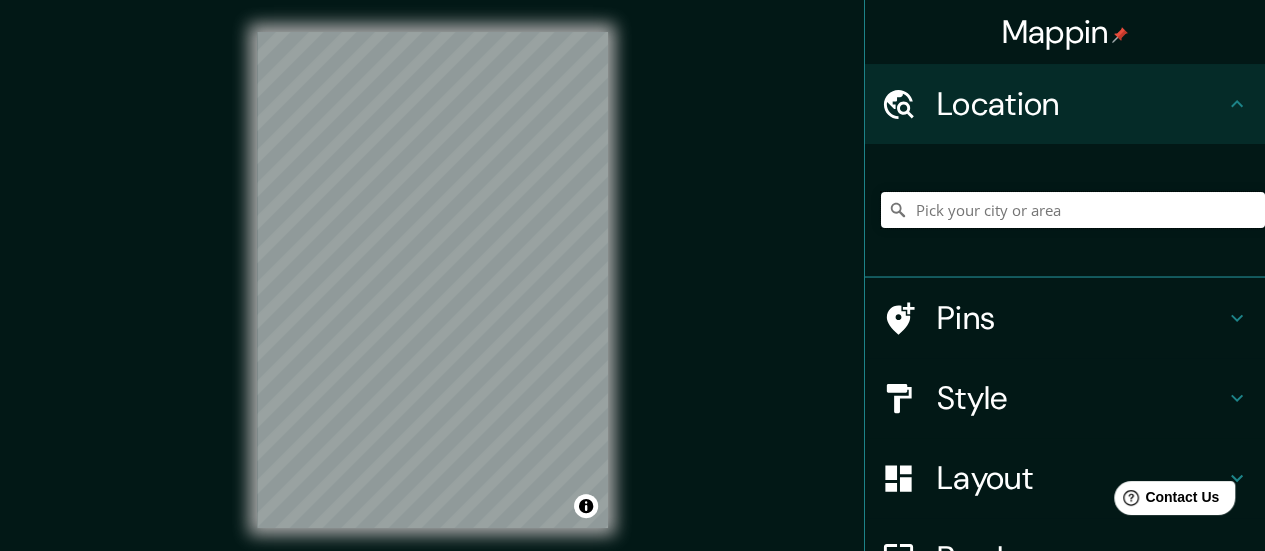 click at bounding box center (1073, 210) 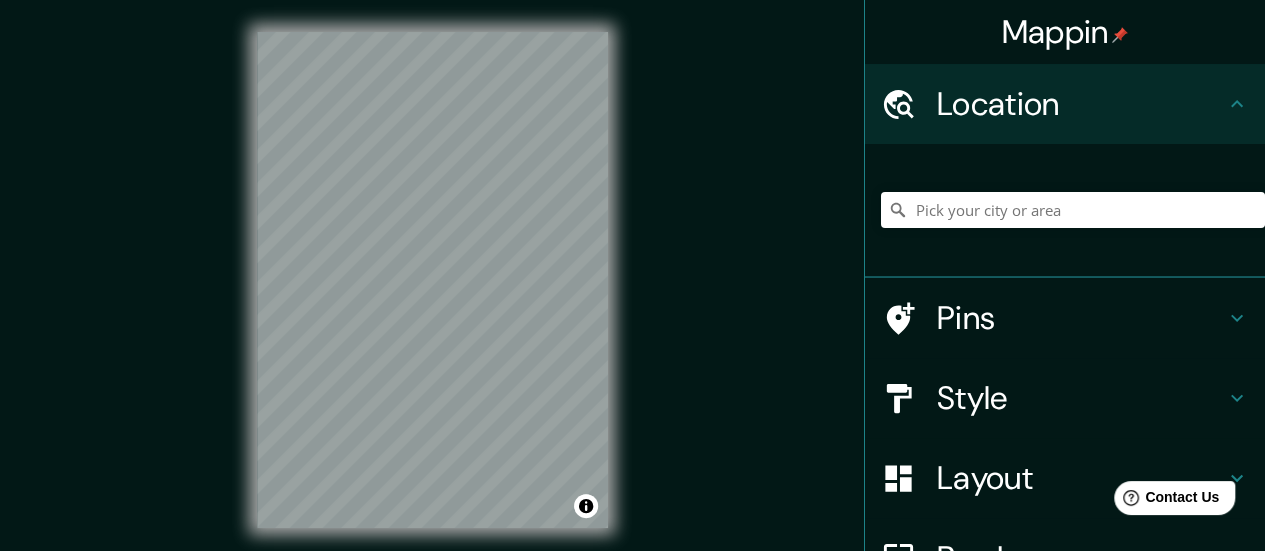 click on "Pins" at bounding box center (1081, 318) 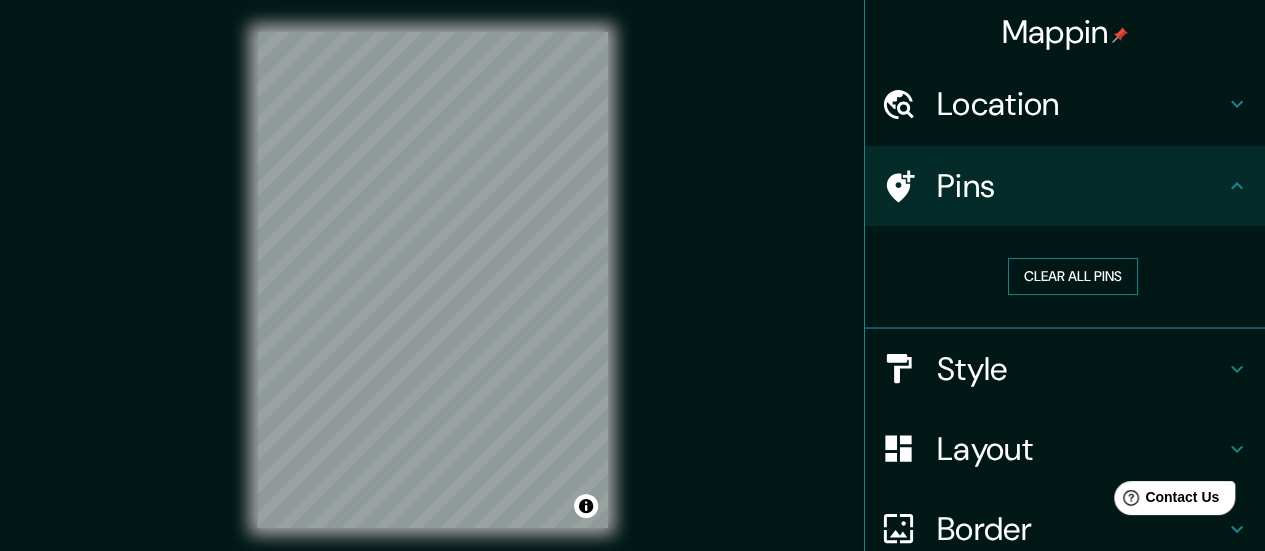 click on "Clear all pins" at bounding box center (1073, 276) 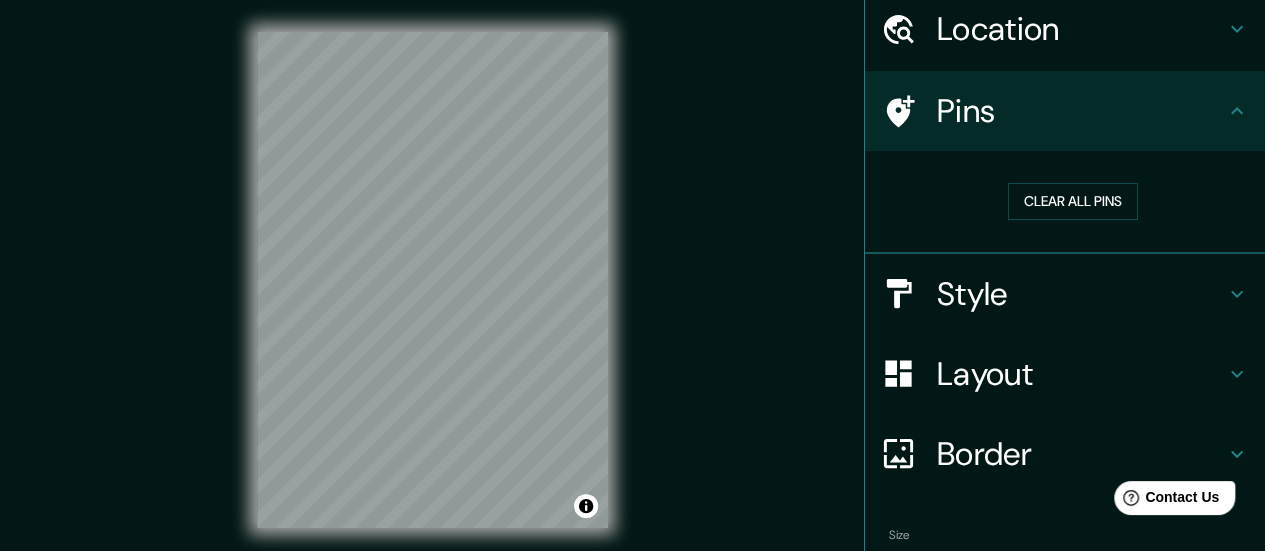 scroll, scrollTop: 100, scrollLeft: 0, axis: vertical 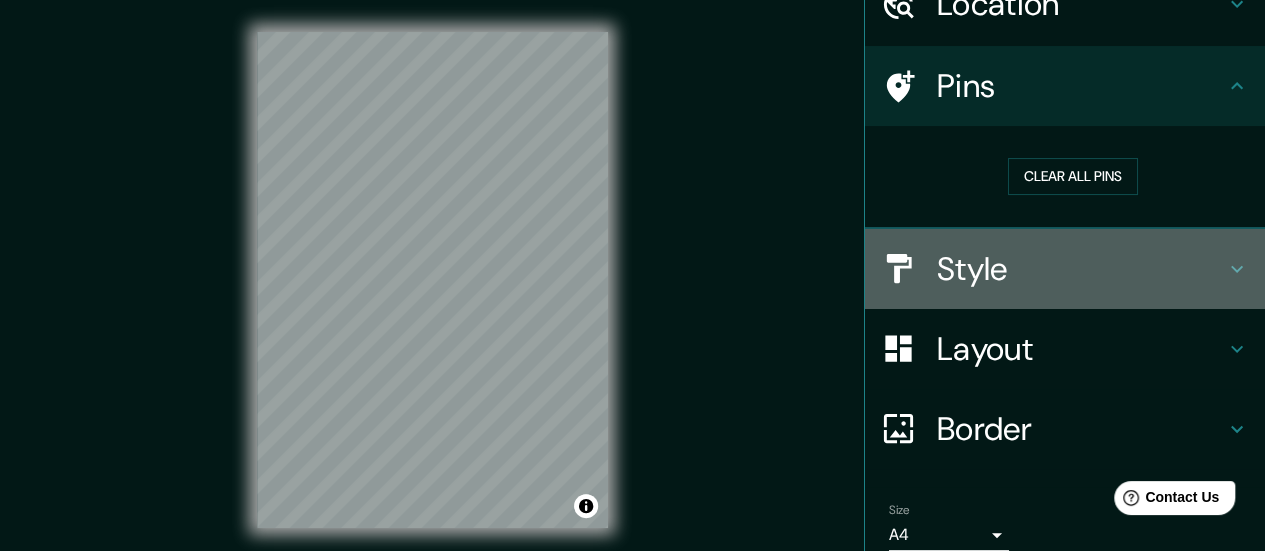click on "Style" at bounding box center [1081, 269] 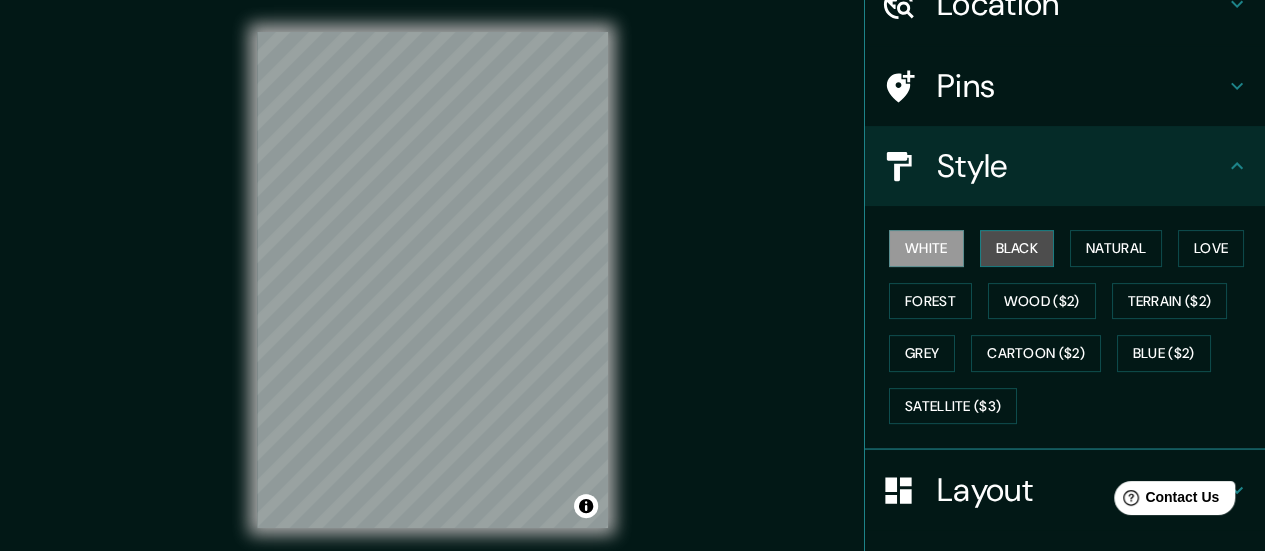 click on "Black" at bounding box center [1017, 248] 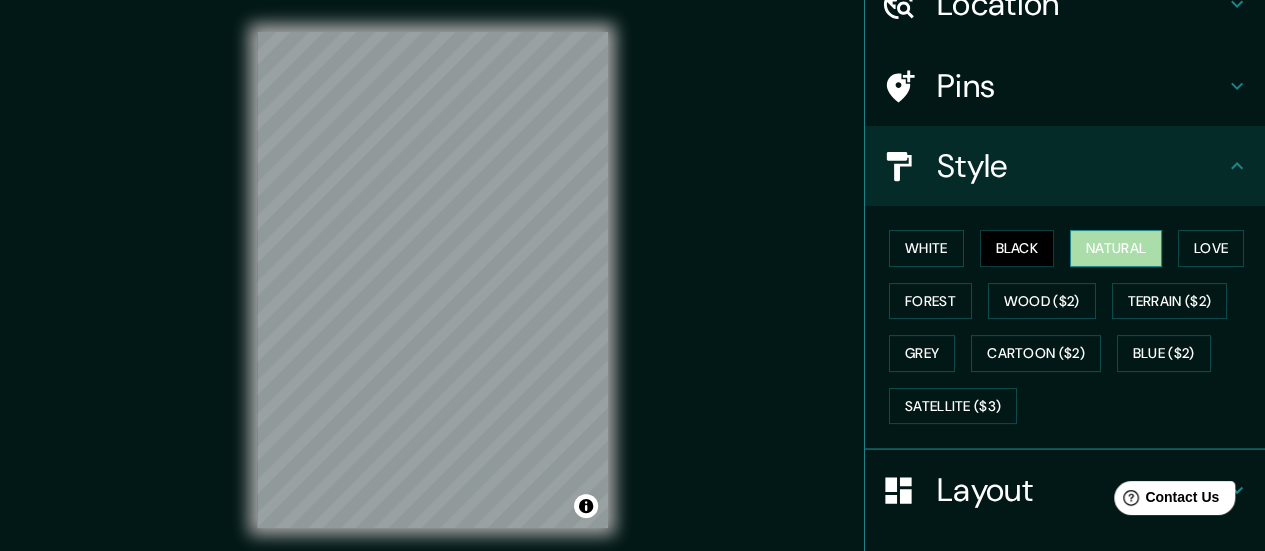 click on "Natural" at bounding box center (1116, 248) 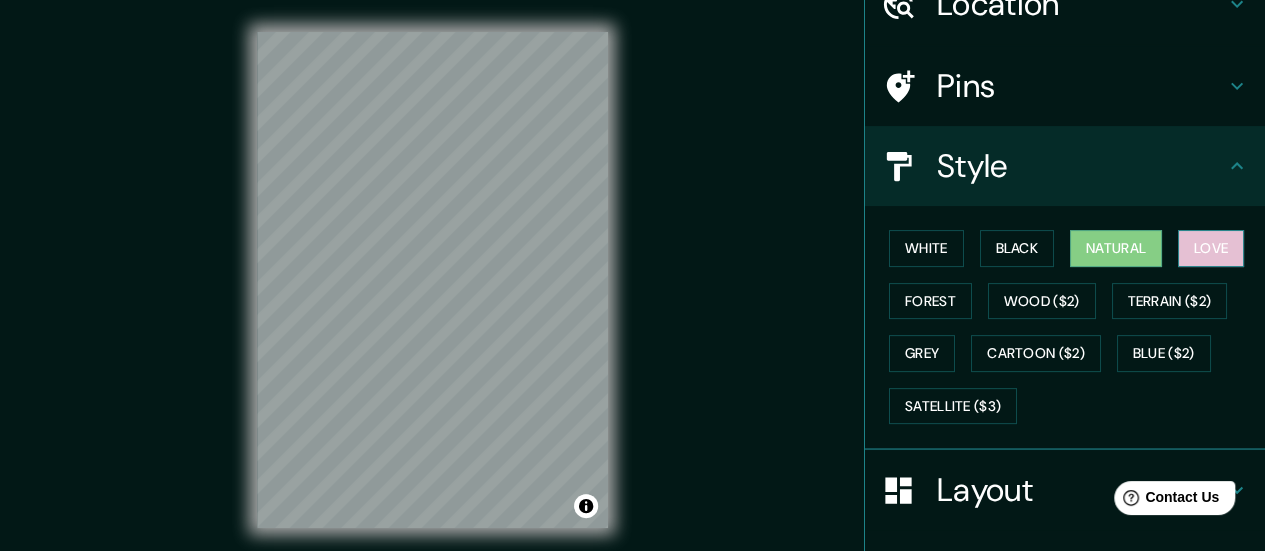 click on "Love" at bounding box center (1211, 248) 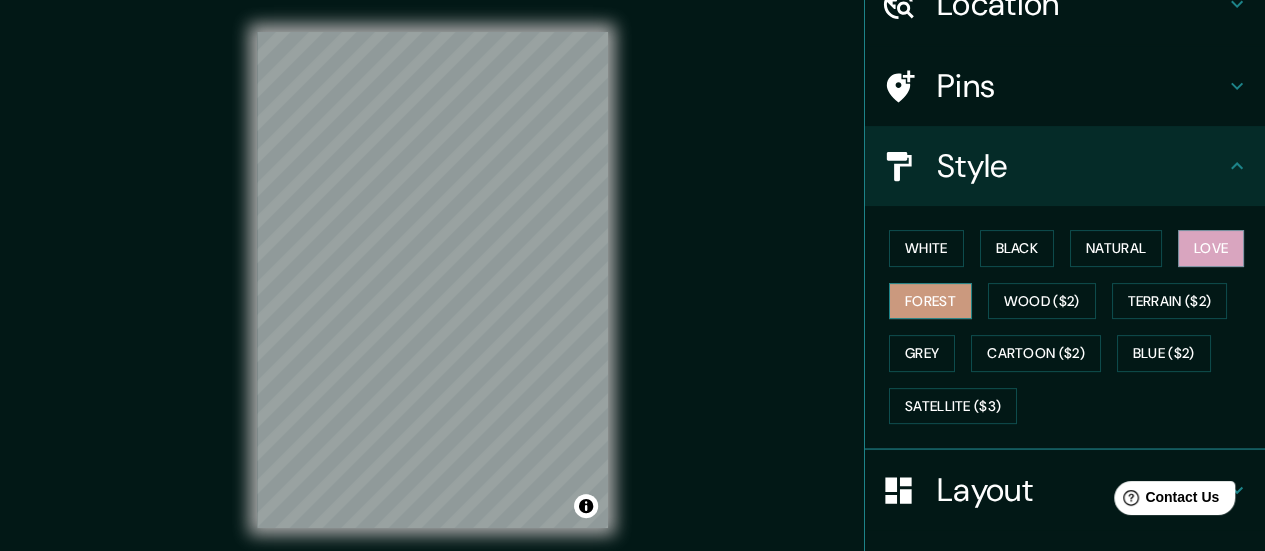 click on "Forest" at bounding box center (930, 301) 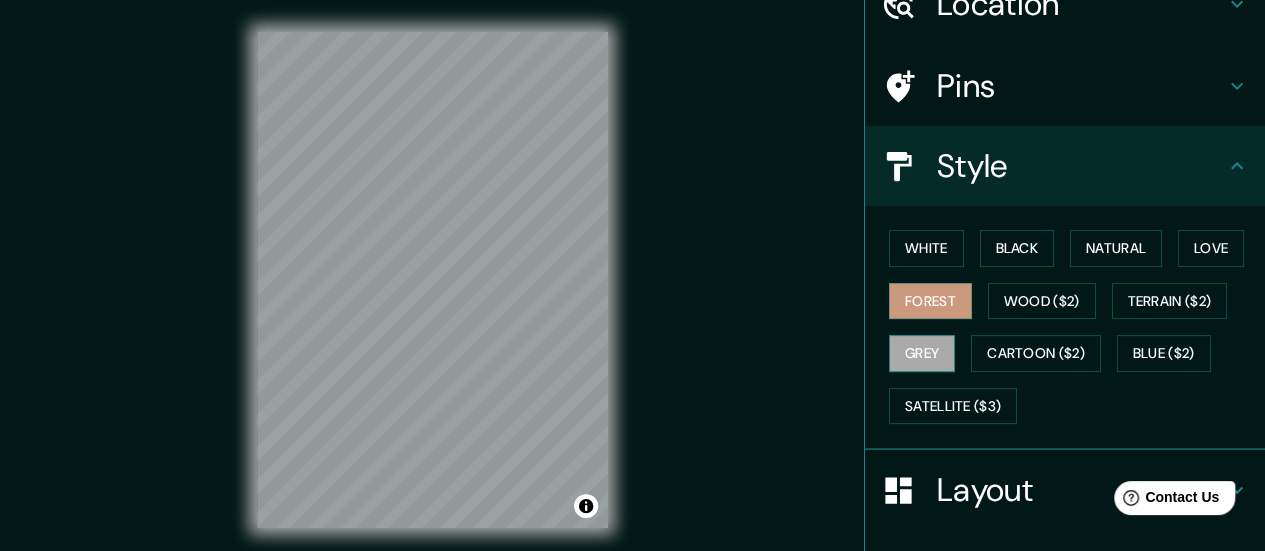 click on "Grey" at bounding box center (922, 353) 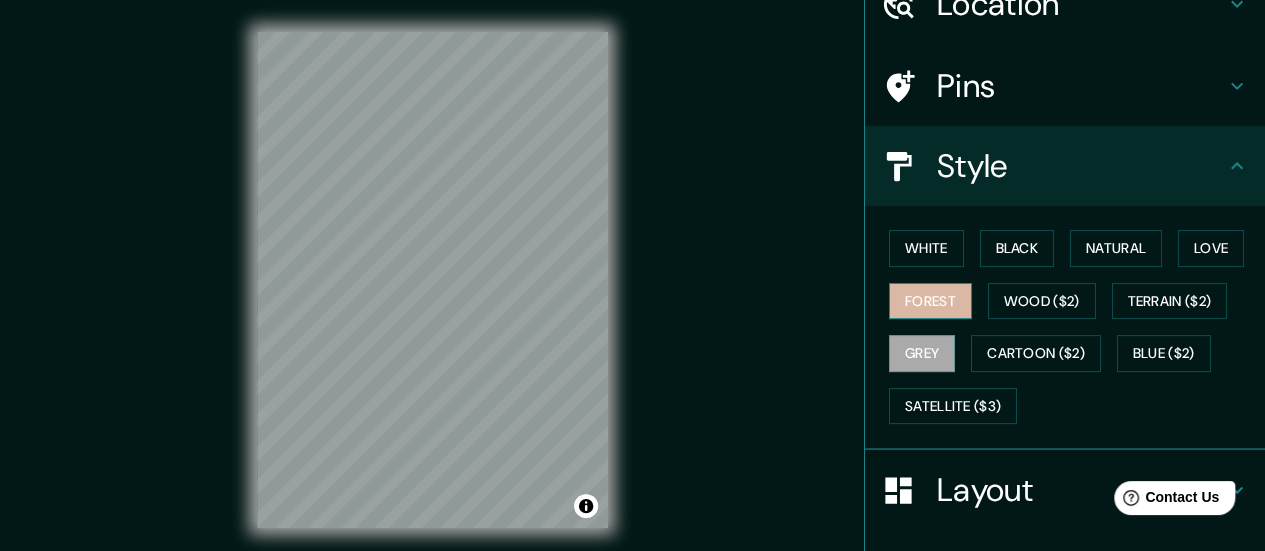 click on "Forest" at bounding box center [930, 301] 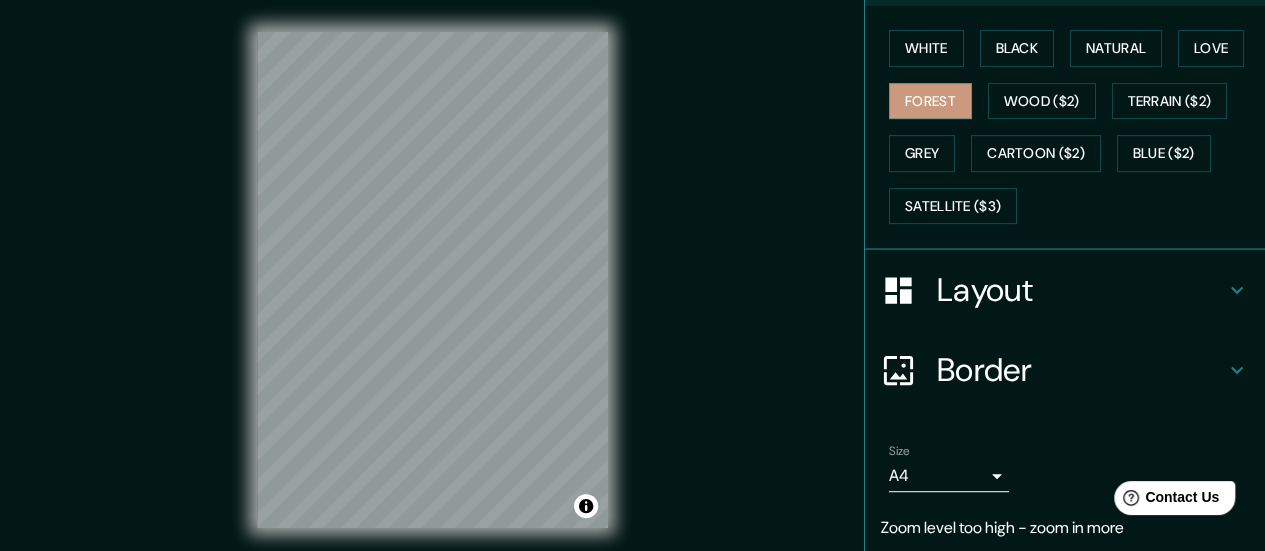 click on "Layout" at bounding box center [1081, 290] 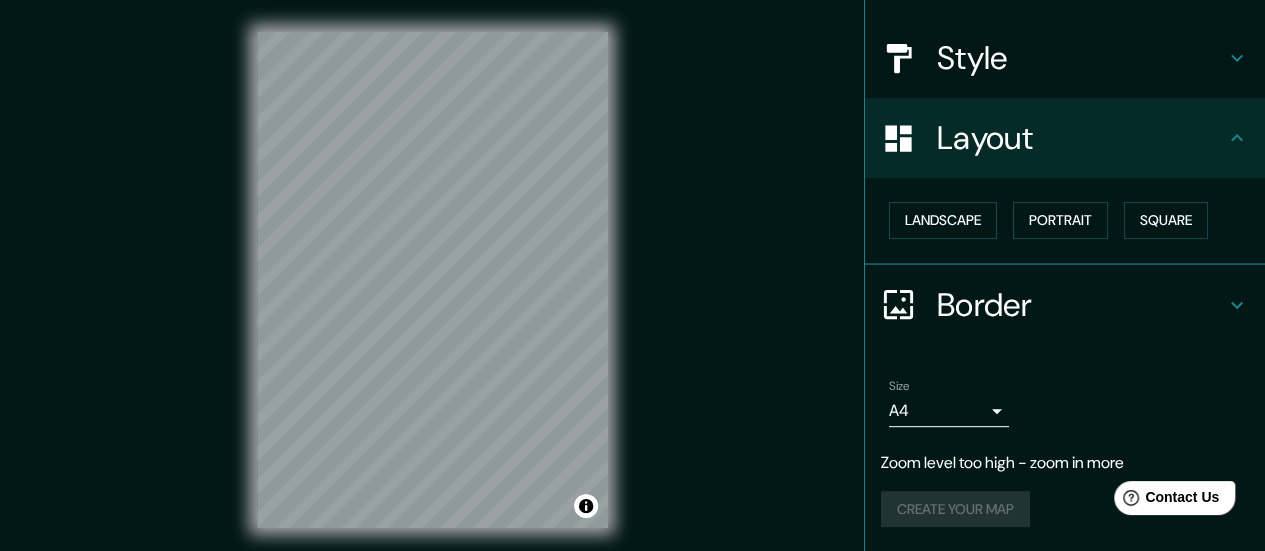 scroll, scrollTop: 206, scrollLeft: 0, axis: vertical 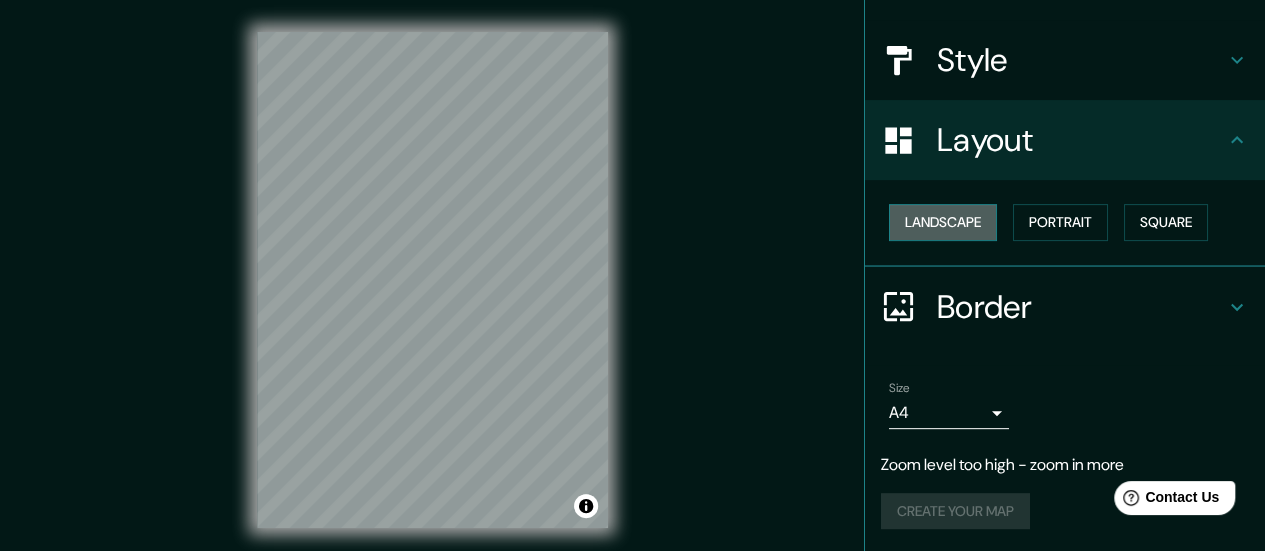 click on "Landscape" at bounding box center [943, 222] 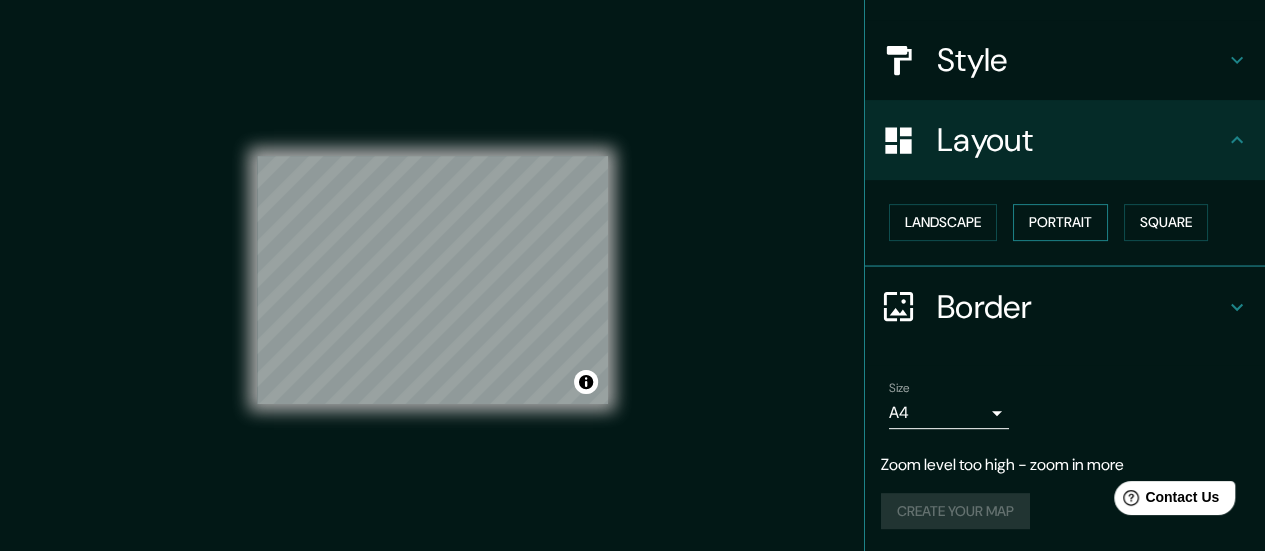 click on "Portrait" at bounding box center (1060, 222) 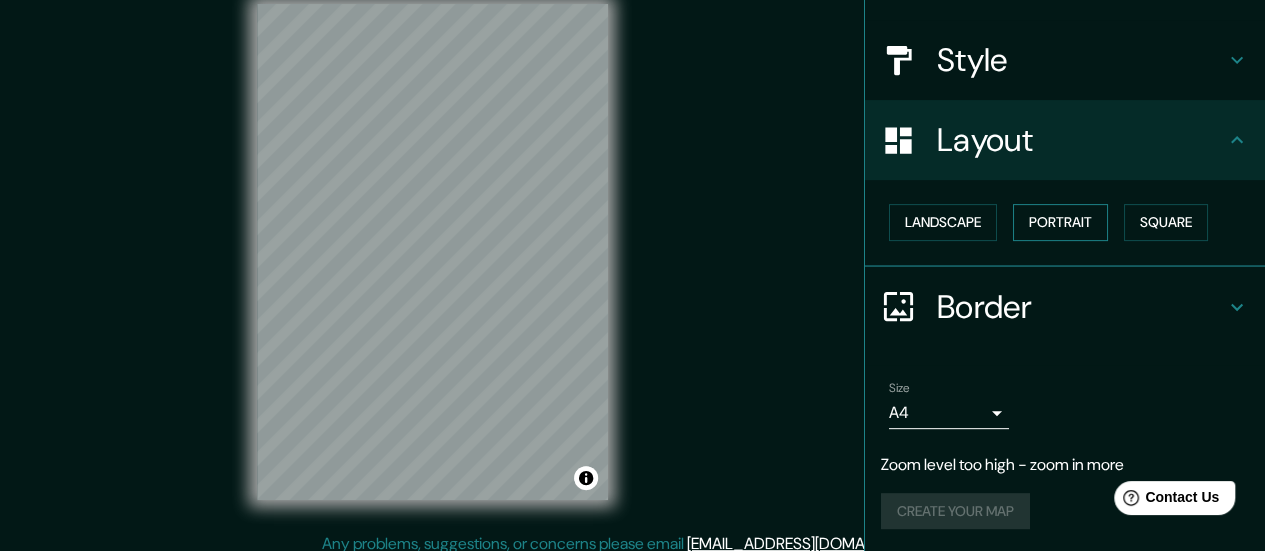 scroll, scrollTop: 40, scrollLeft: 0, axis: vertical 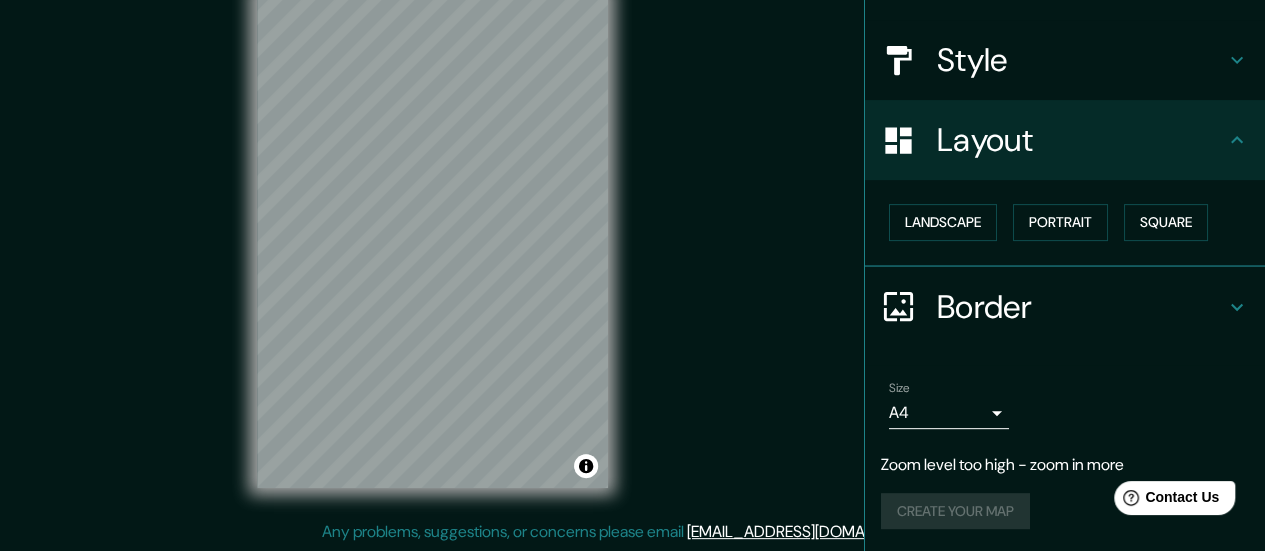 click on "Mappin Location Pins Style Layout Landscape Portrait Square Border Choose a border.  Hint : you can make layers of the frame opaque to create some cool effects. None Simple Transparent Fancy Size A4 single Zoom level too high - zoom in more Create your map © Mapbox   © OpenStreetMap   Improve this map Any problems, suggestions, or concerns please email    [EMAIL_ADDRESS][DOMAIN_NAME] . . ." at bounding box center (632, 235) 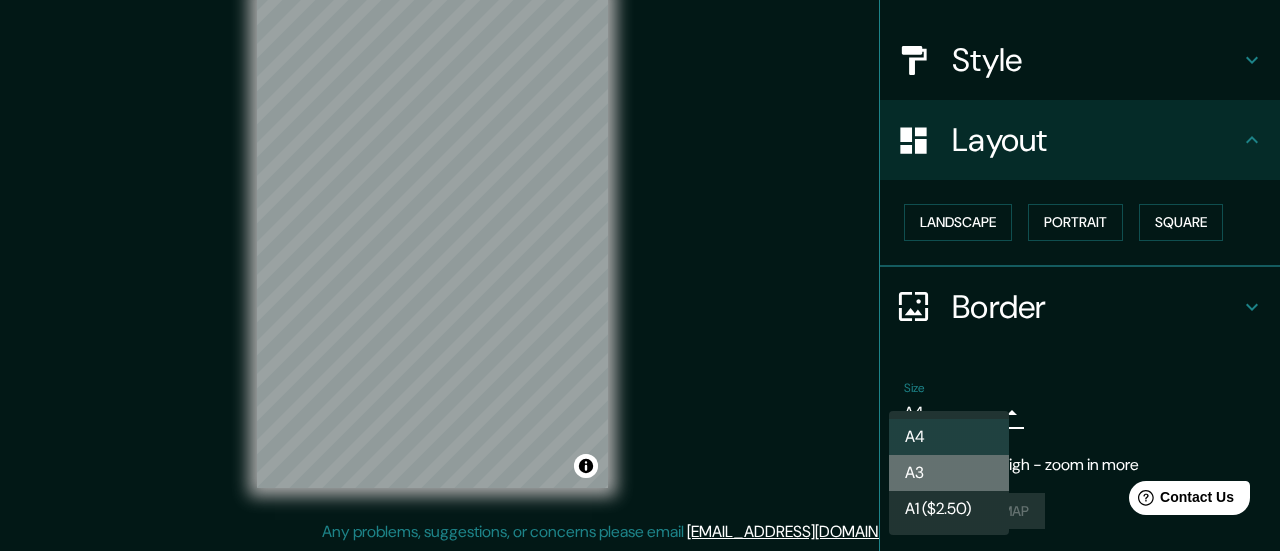 click on "A3" at bounding box center [949, 473] 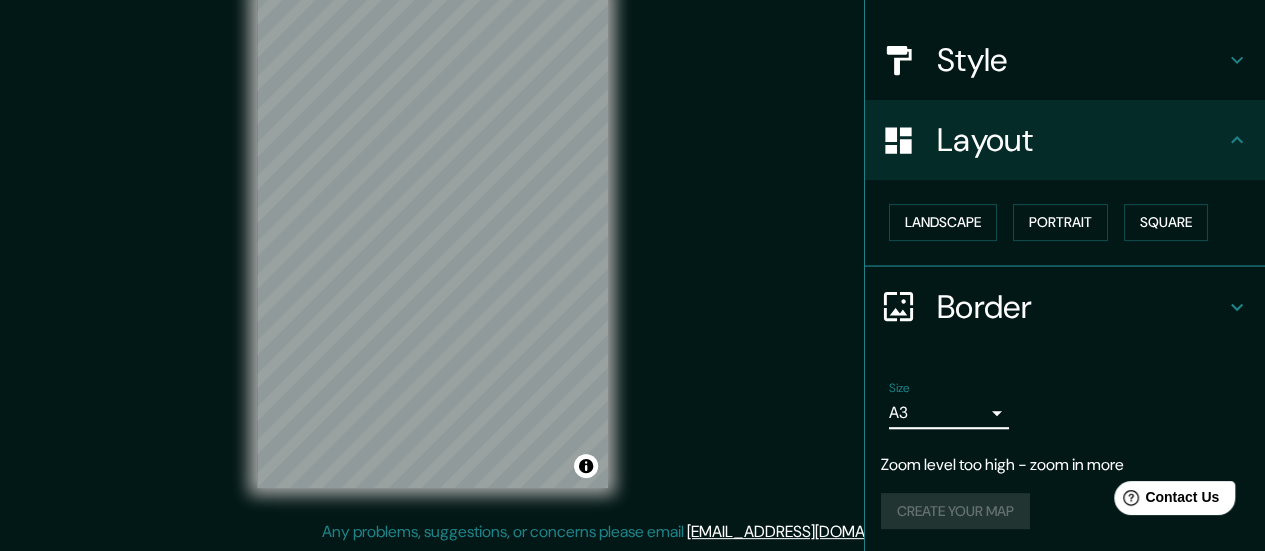 click on "Mappin Location Pins Style Layout Landscape Portrait Square Border Choose a border.  Hint : you can make layers of the frame opaque to create some cool effects. None Simple Transparent Fancy Size A3 a4 Zoom level too high - zoom in more Create your map © Mapbox   © OpenStreetMap   Improve this map Any problems, suggestions, or concerns please email    [EMAIL_ADDRESS][DOMAIN_NAME] . . ." at bounding box center [632, 235] 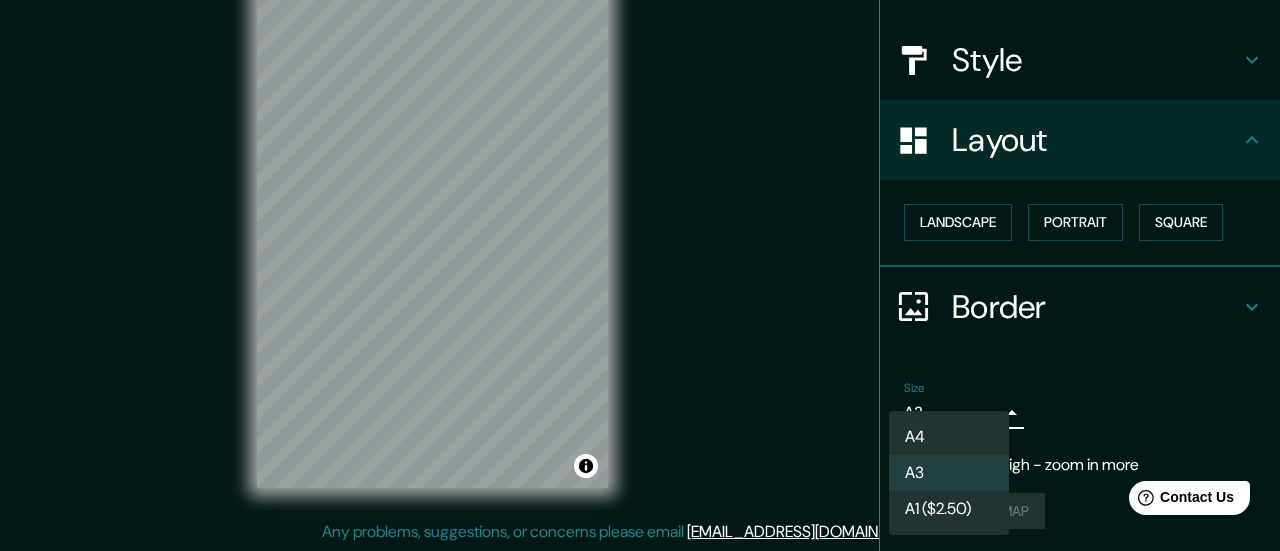 click on "A4" at bounding box center [949, 437] 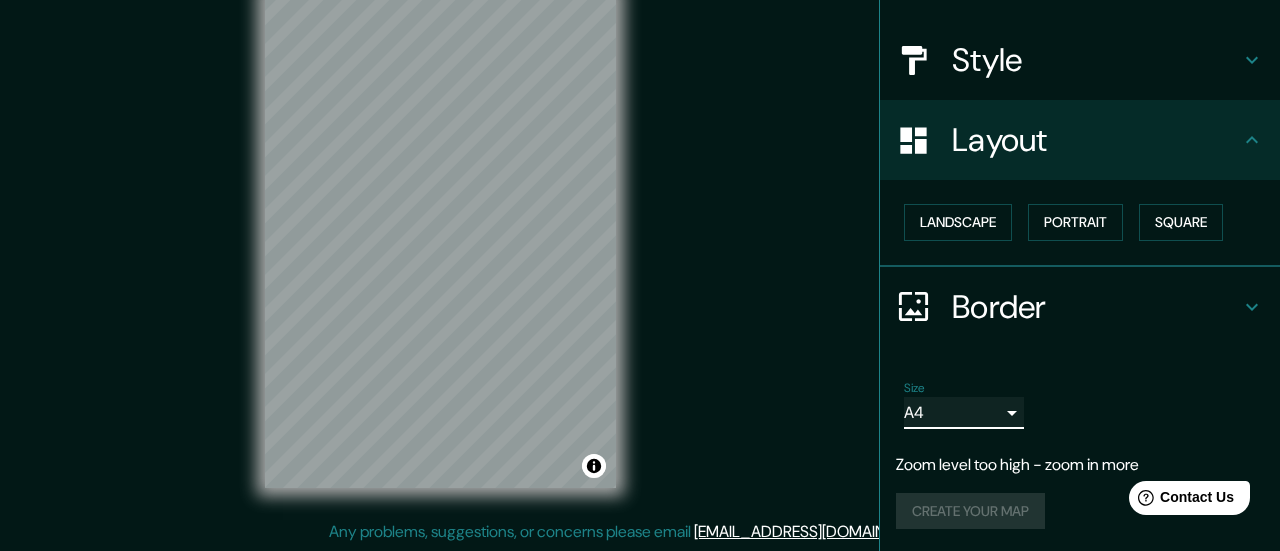 type on "single" 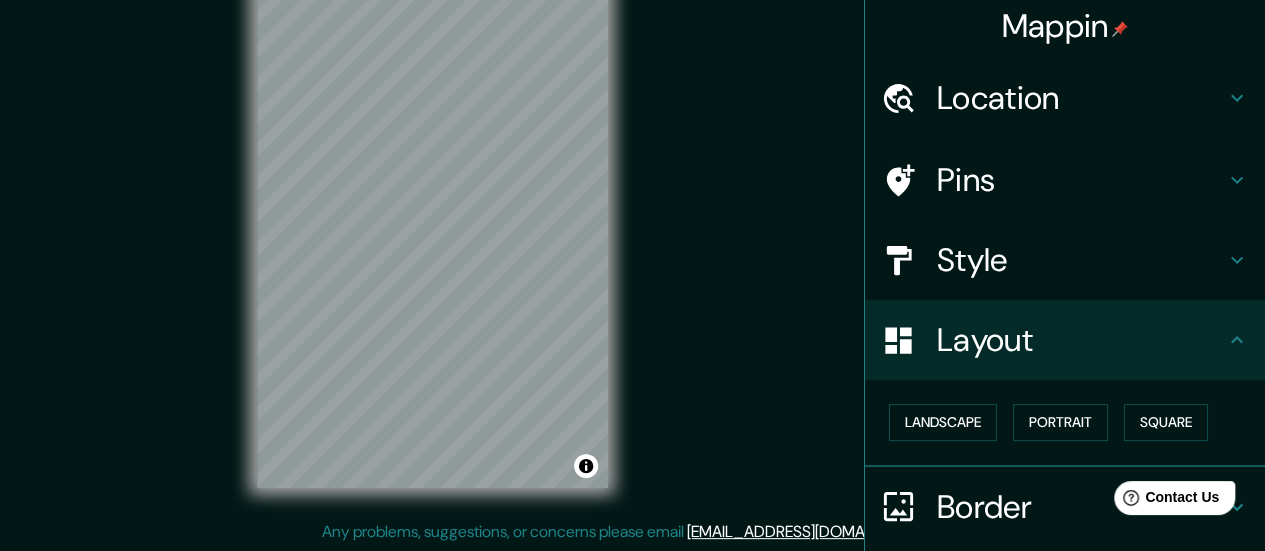 scroll, scrollTop: 0, scrollLeft: 0, axis: both 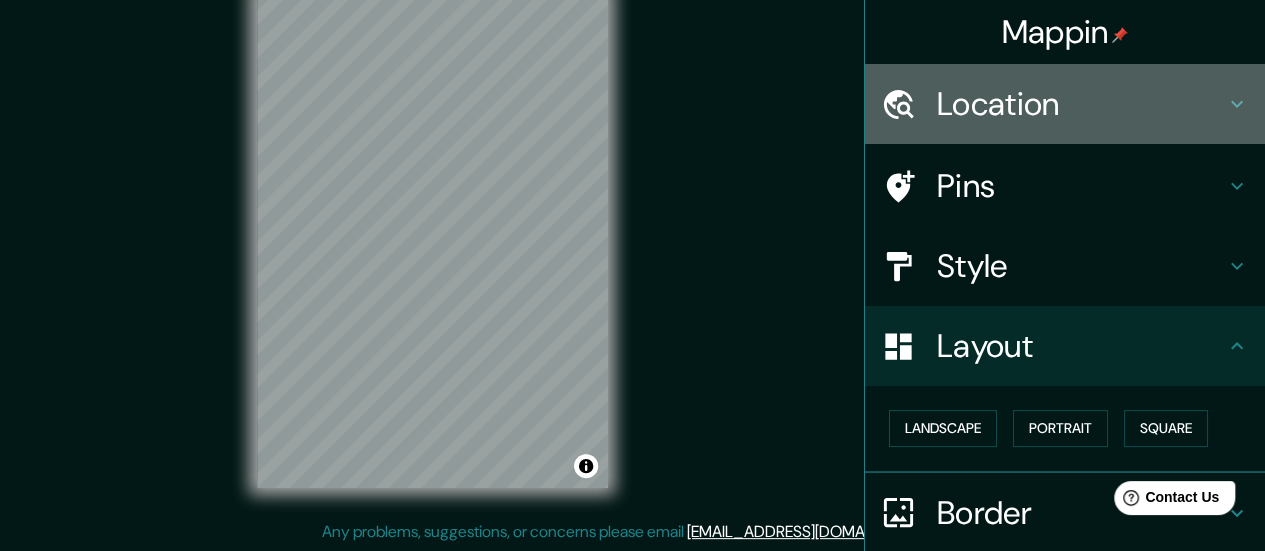 click on "Location" at bounding box center [1081, 104] 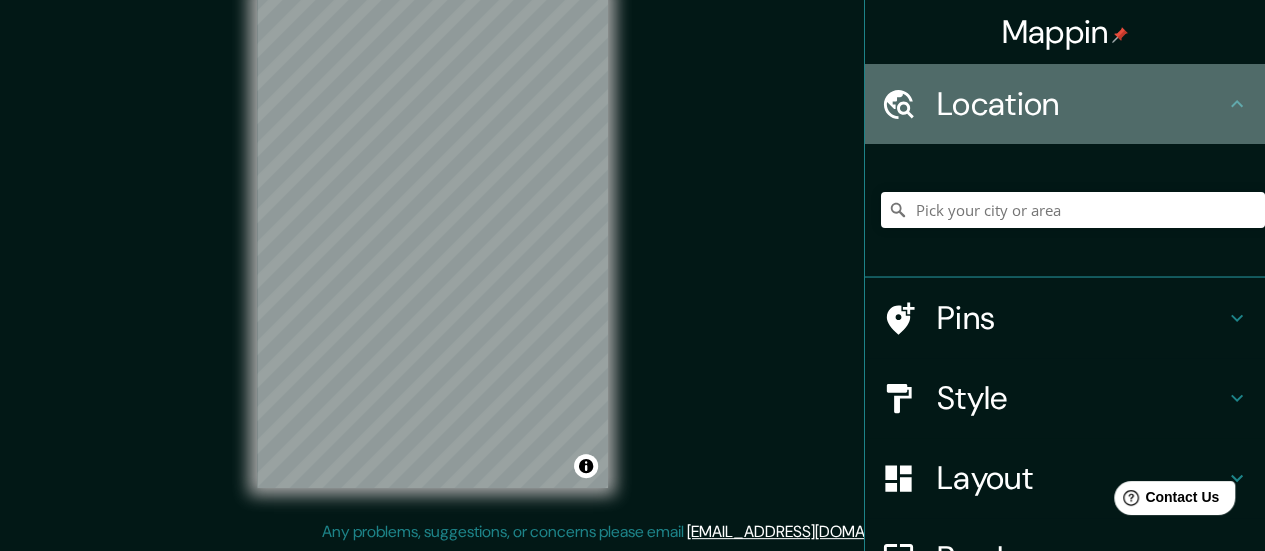 click on "Location" at bounding box center [1081, 104] 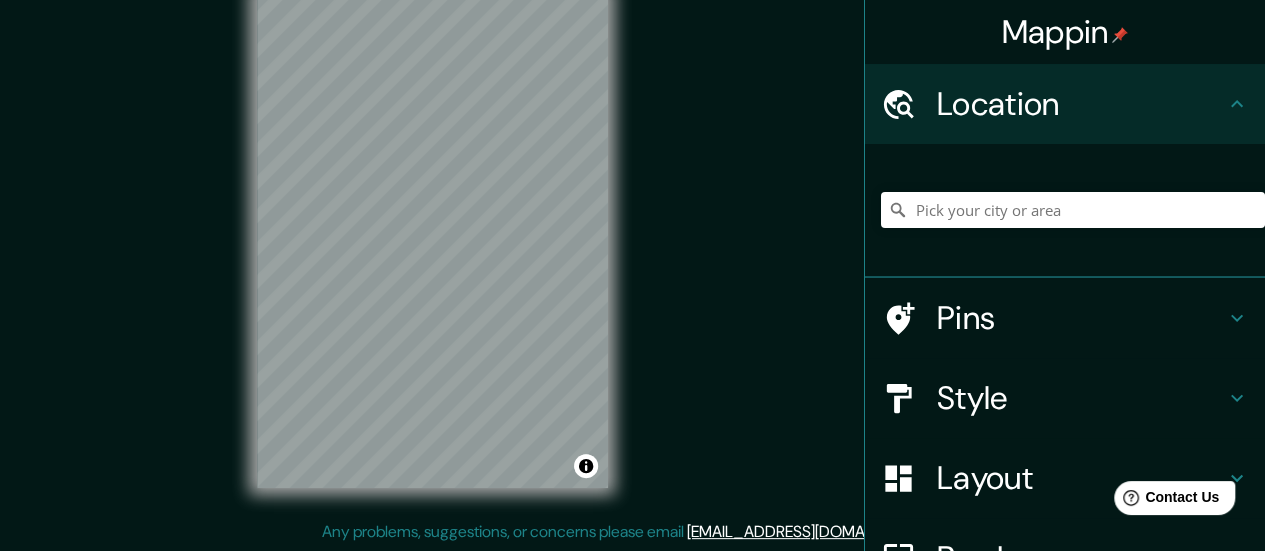 click on "Style" at bounding box center [1065, 398] 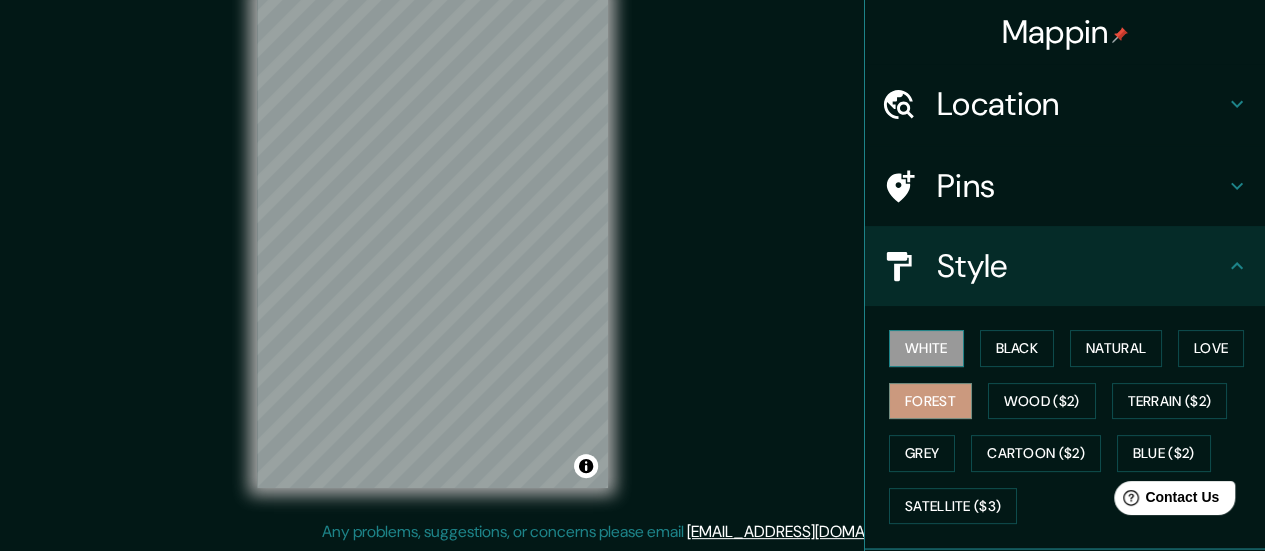 click on "White" at bounding box center (926, 348) 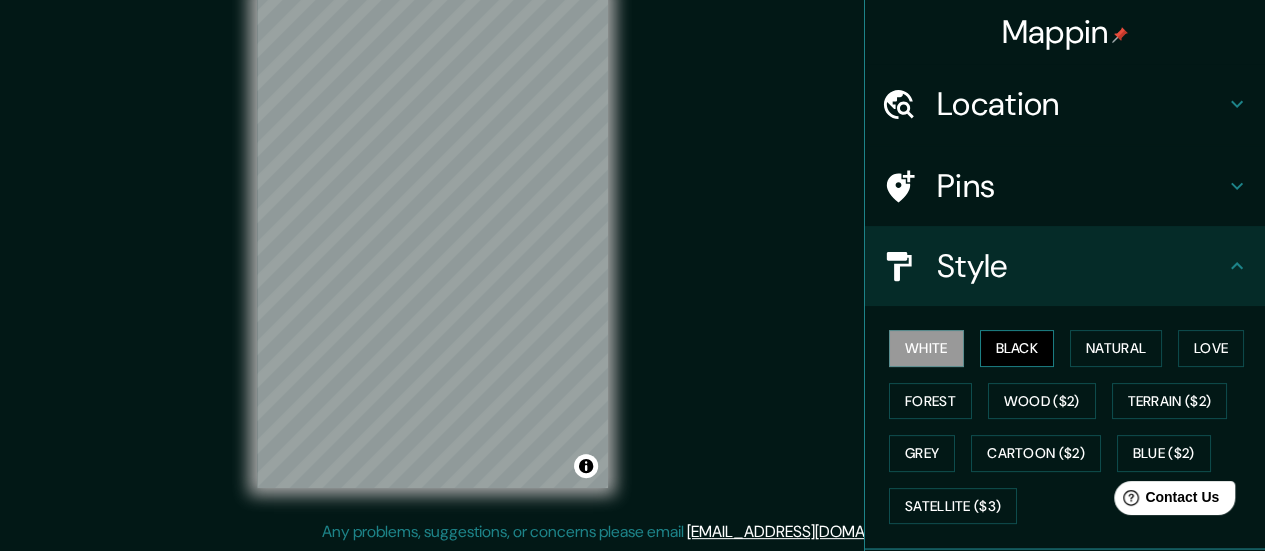 click on "Black" at bounding box center (1017, 348) 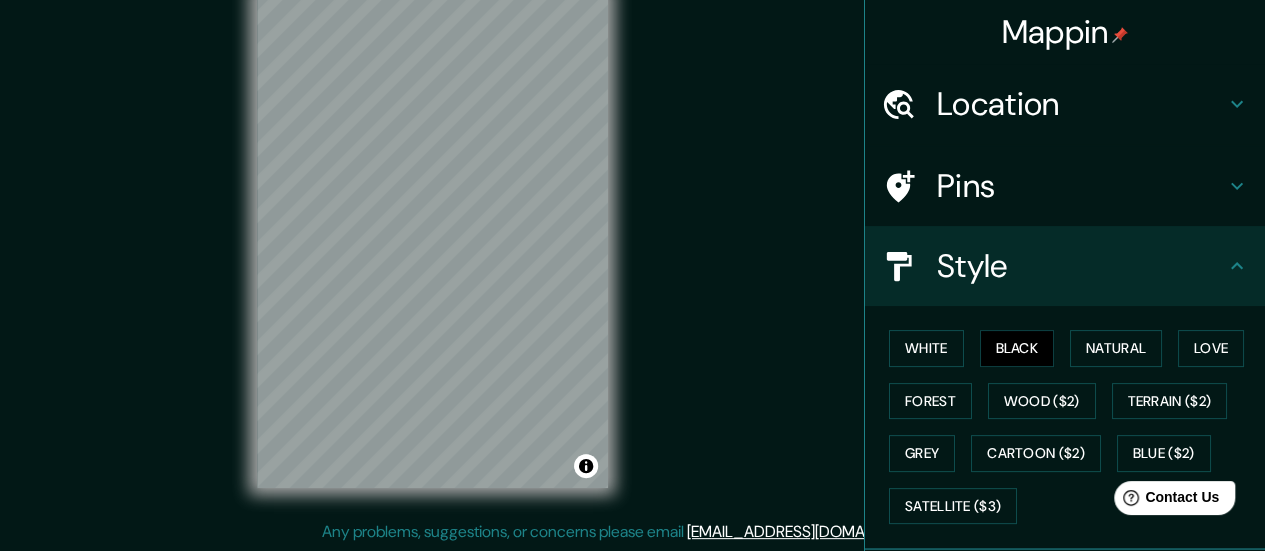 click on "Mappin Location Pins Style White Black Natural Love Forest Wood ($2) Terrain ($2) Grey Cartoon ($2) Blue ($2) Satellite ($3) Layout Border Choose a border.  Hint : you can make layers of the frame opaque to create some cool effects. None Simple Transparent Fancy Size A4 single Zoom level too high - zoom in more Create your map © Mapbox   © OpenStreetMap   Improve this map Any problems, suggestions, or concerns please email    [EMAIL_ADDRESS][DOMAIN_NAME] . . ." at bounding box center (632, 256) 